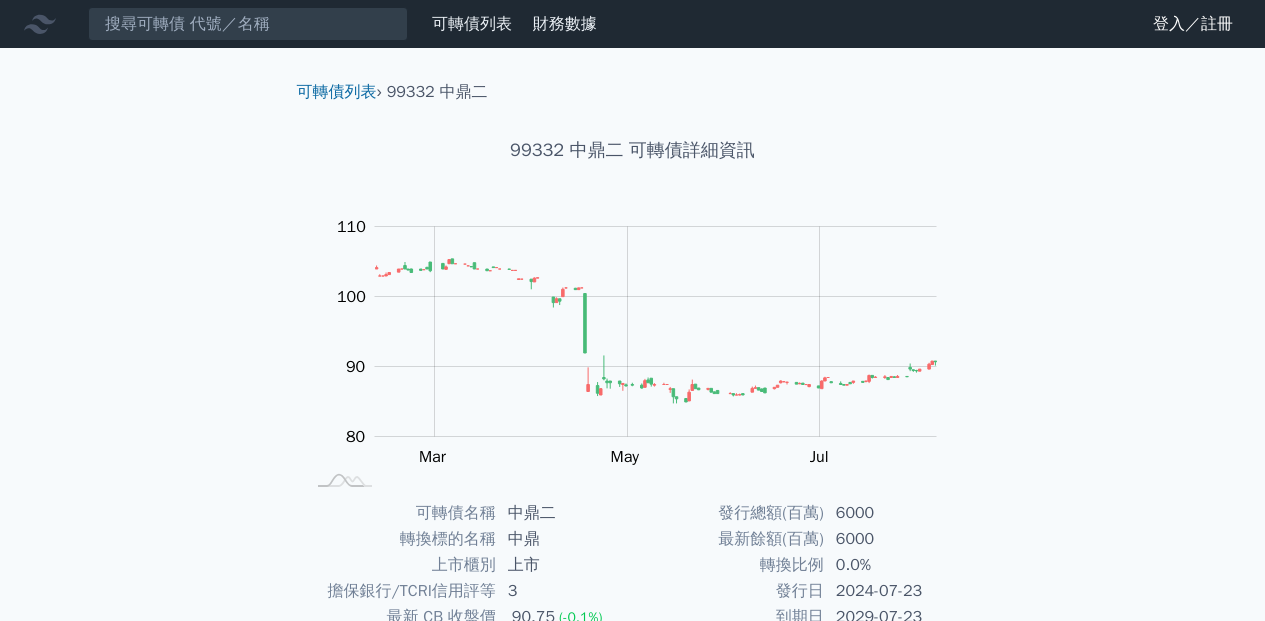 scroll, scrollTop: 100, scrollLeft: 0, axis: vertical 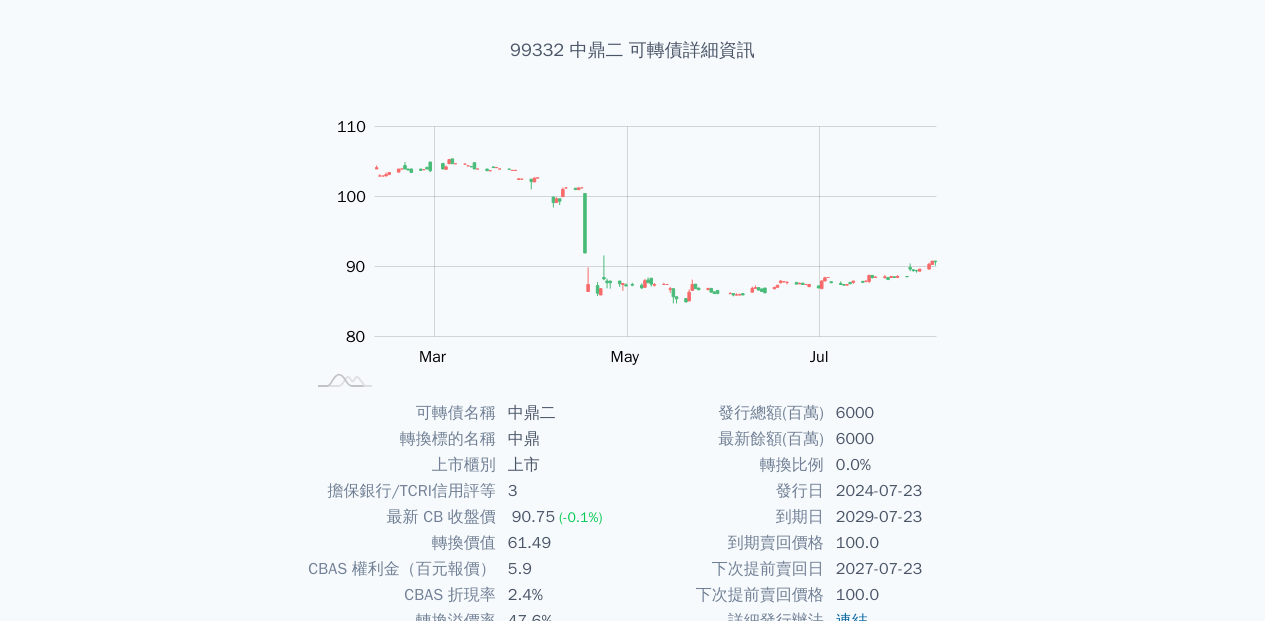 click on "90.75" at bounding box center [533, 517] 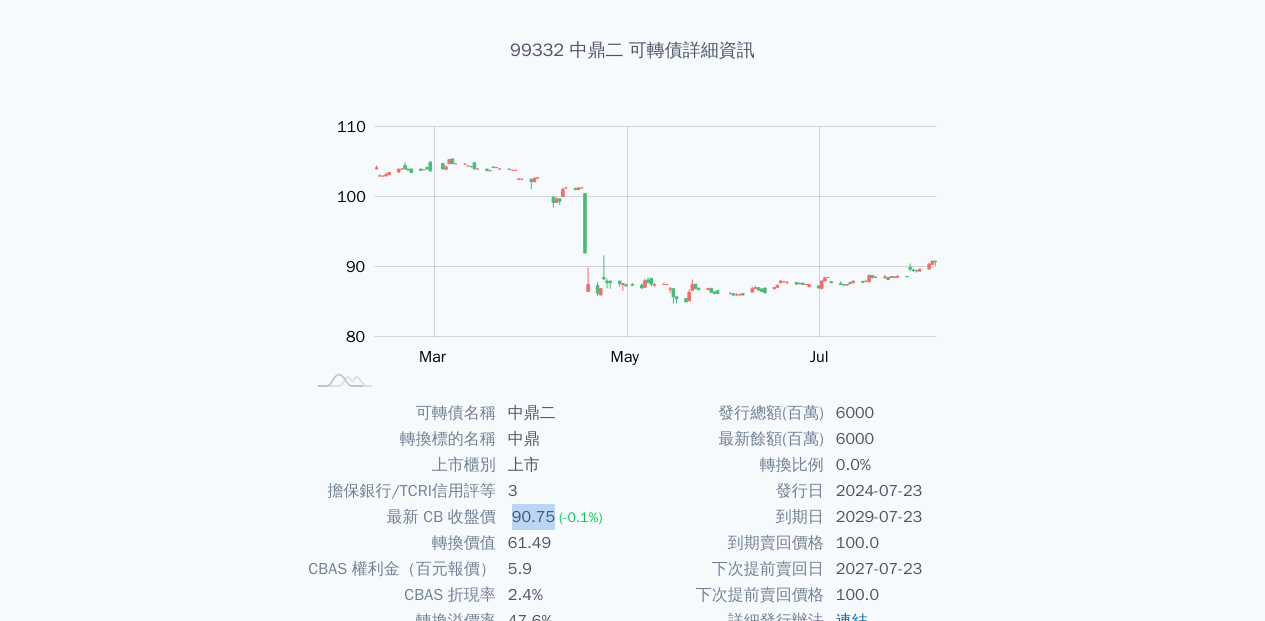 copy on "90.75" 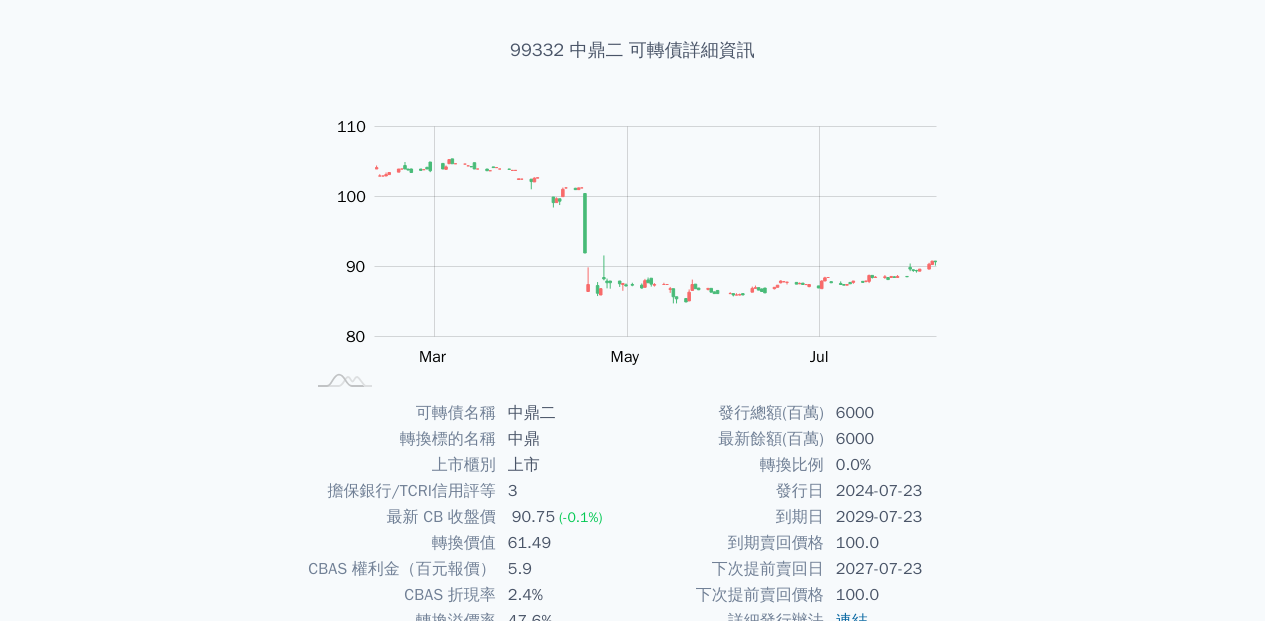 click on "61.49" at bounding box center (564, 543) 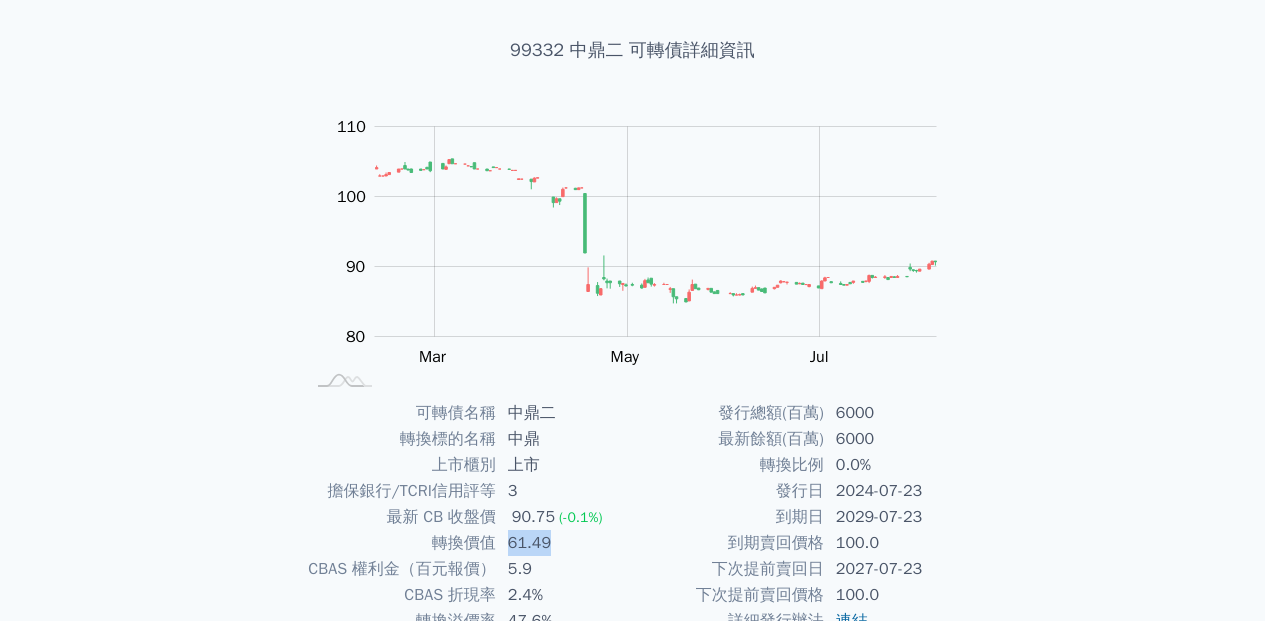 scroll, scrollTop: 0, scrollLeft: 0, axis: both 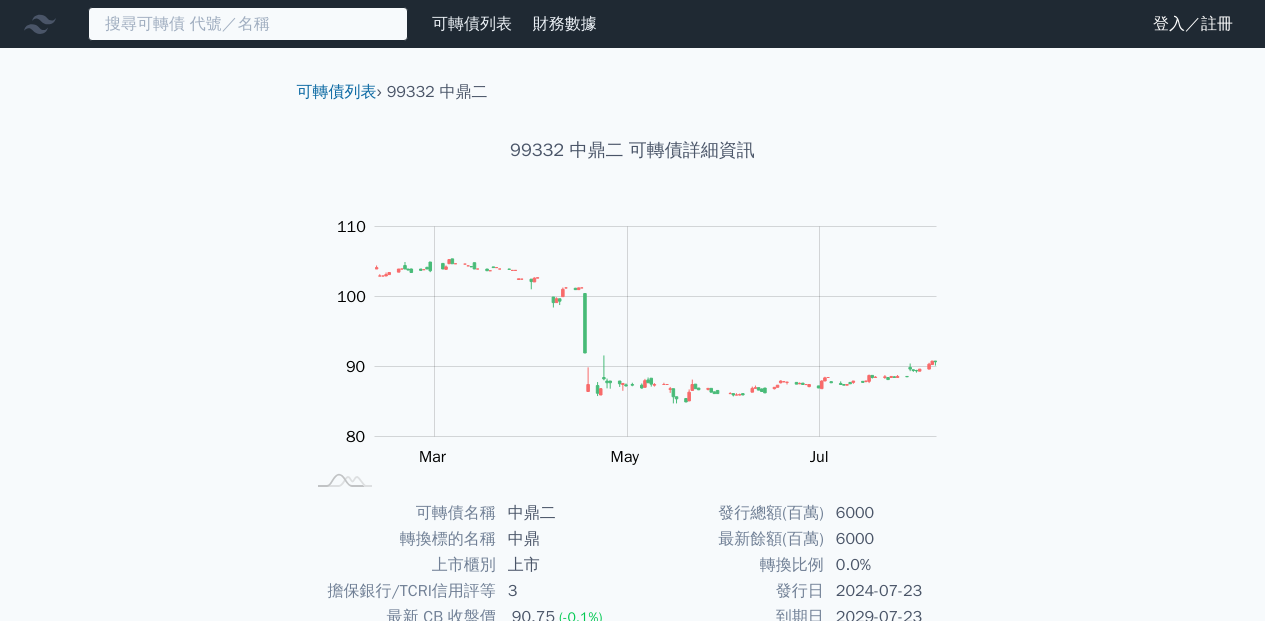 click at bounding box center [248, 24] 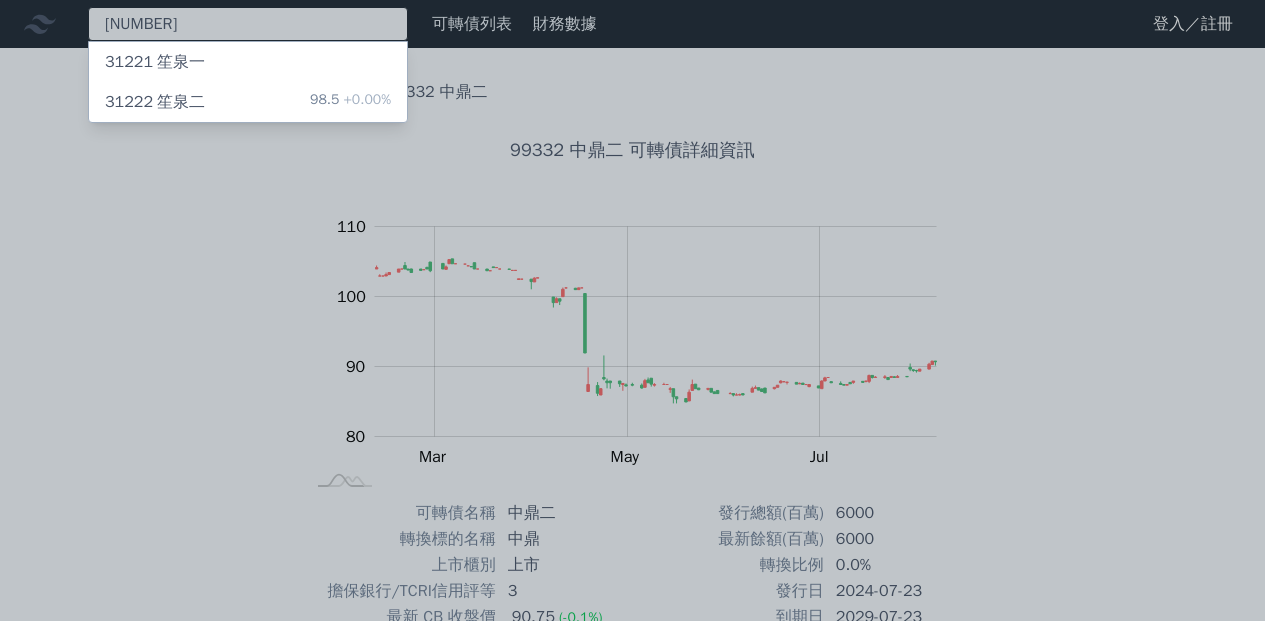 type on "[NUMBER]" 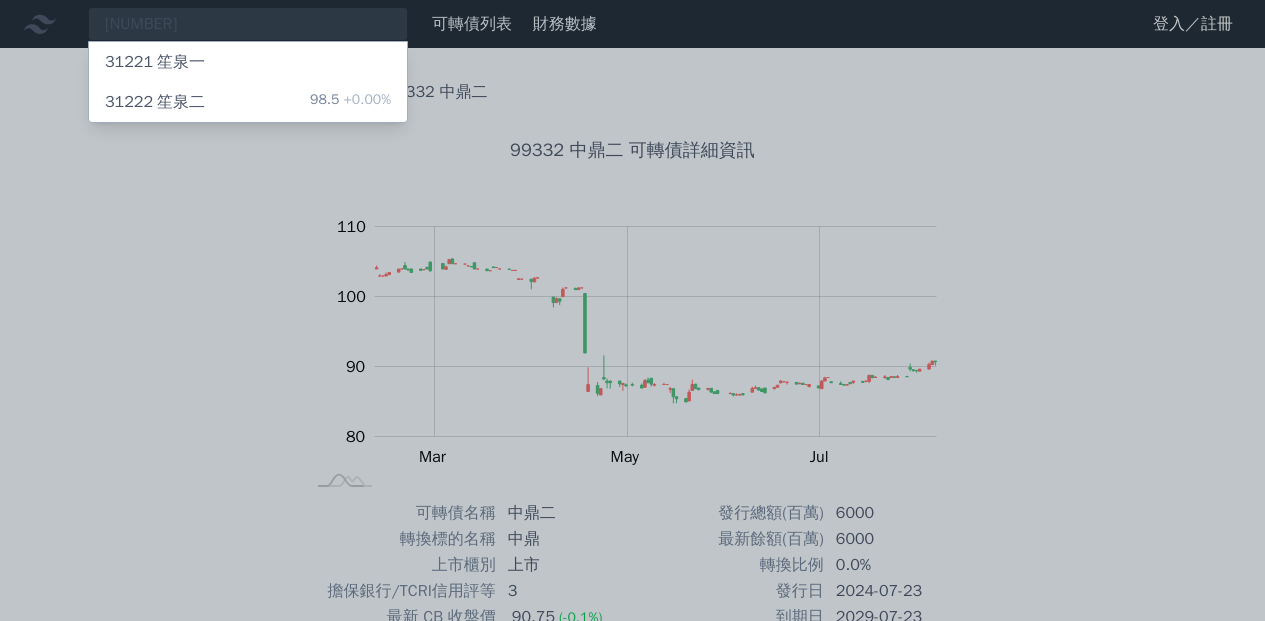click on "[NUMBER] [CHINESE] [CHINESE]" at bounding box center (155, 102) 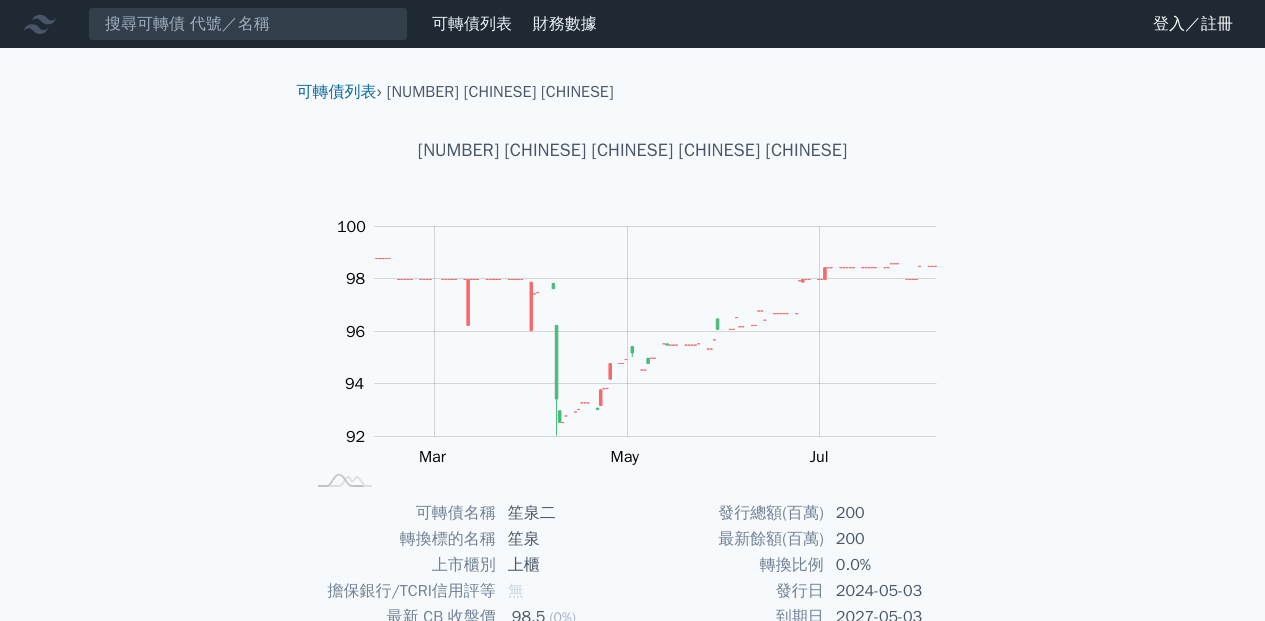 scroll, scrollTop: 200, scrollLeft: 0, axis: vertical 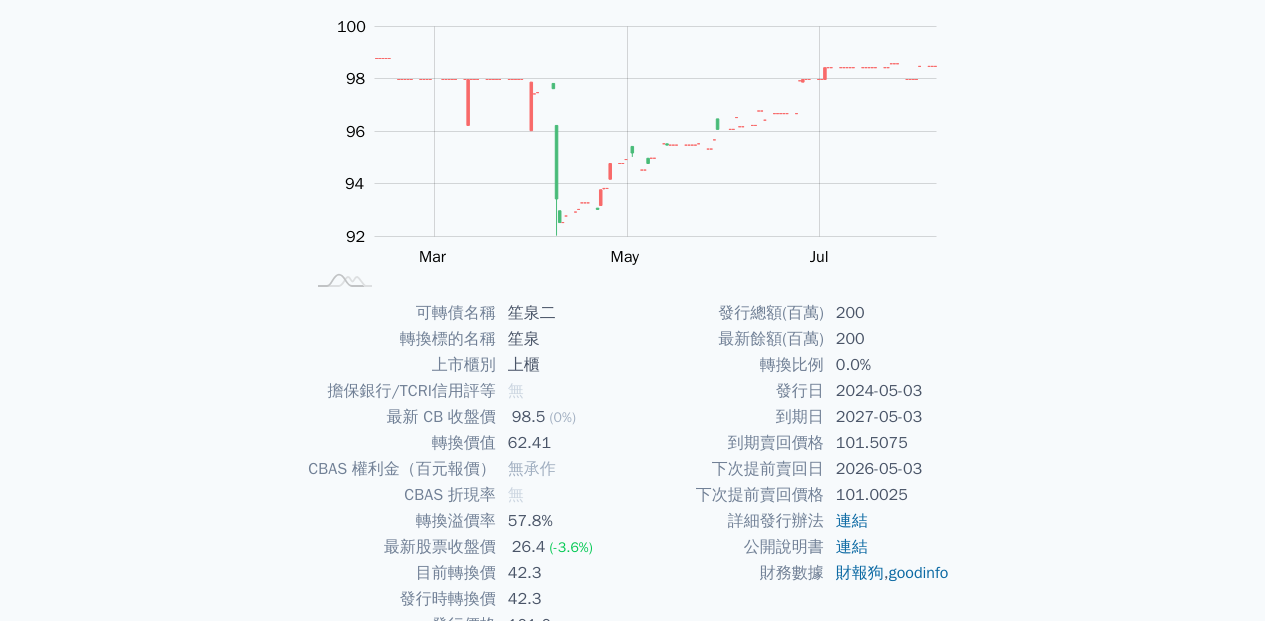 click on "62.41" at bounding box center [564, 443] 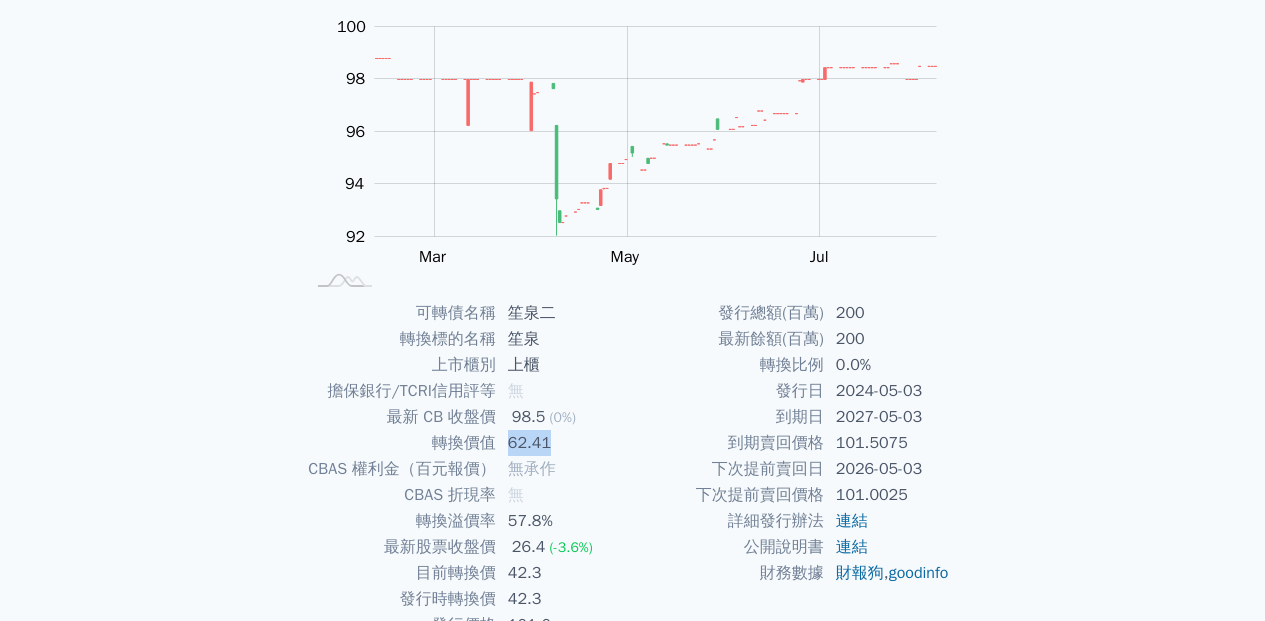 copy on "62.41" 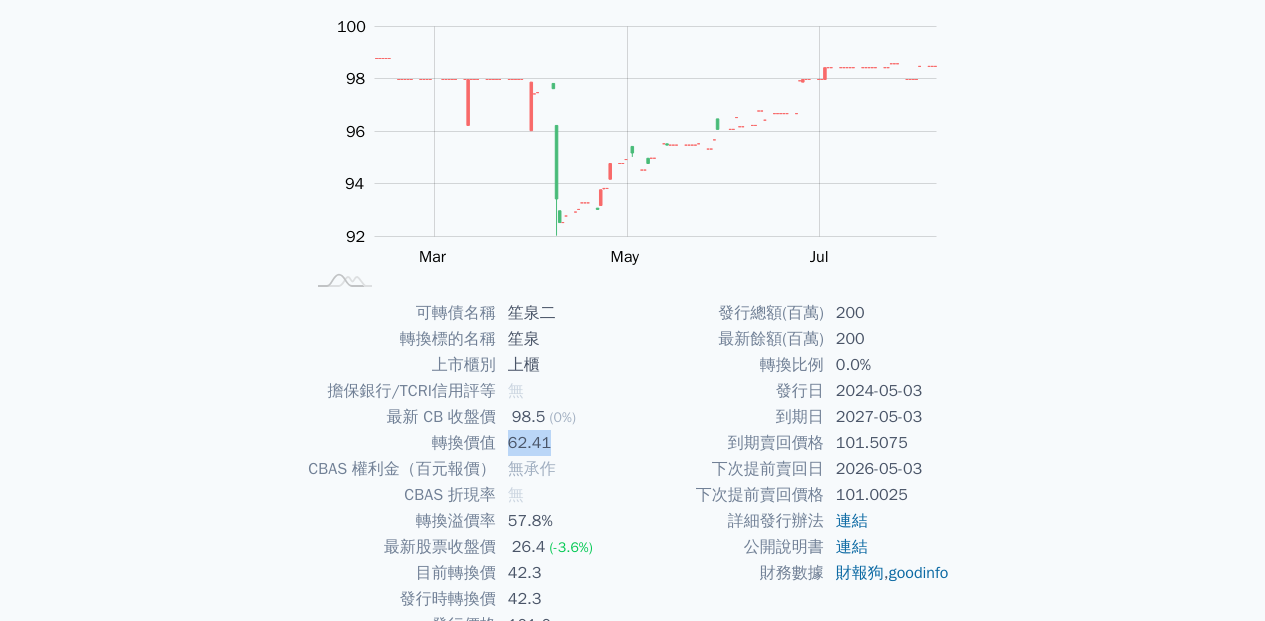 scroll, scrollTop: 0, scrollLeft: 0, axis: both 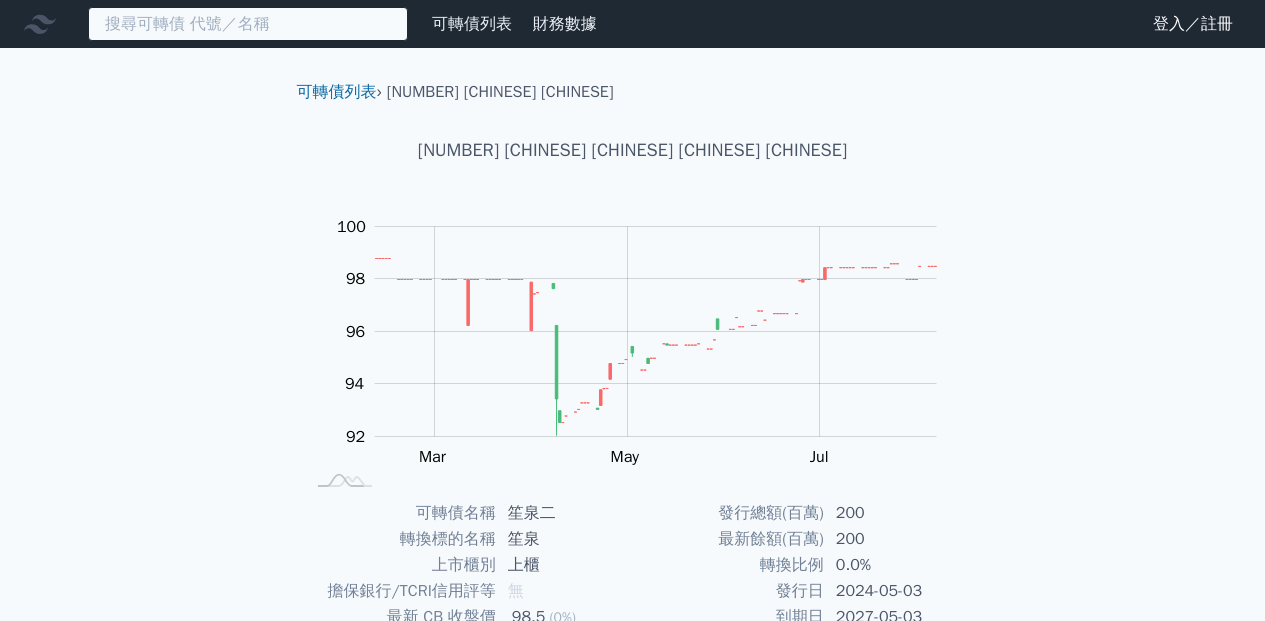 click at bounding box center (248, 24) 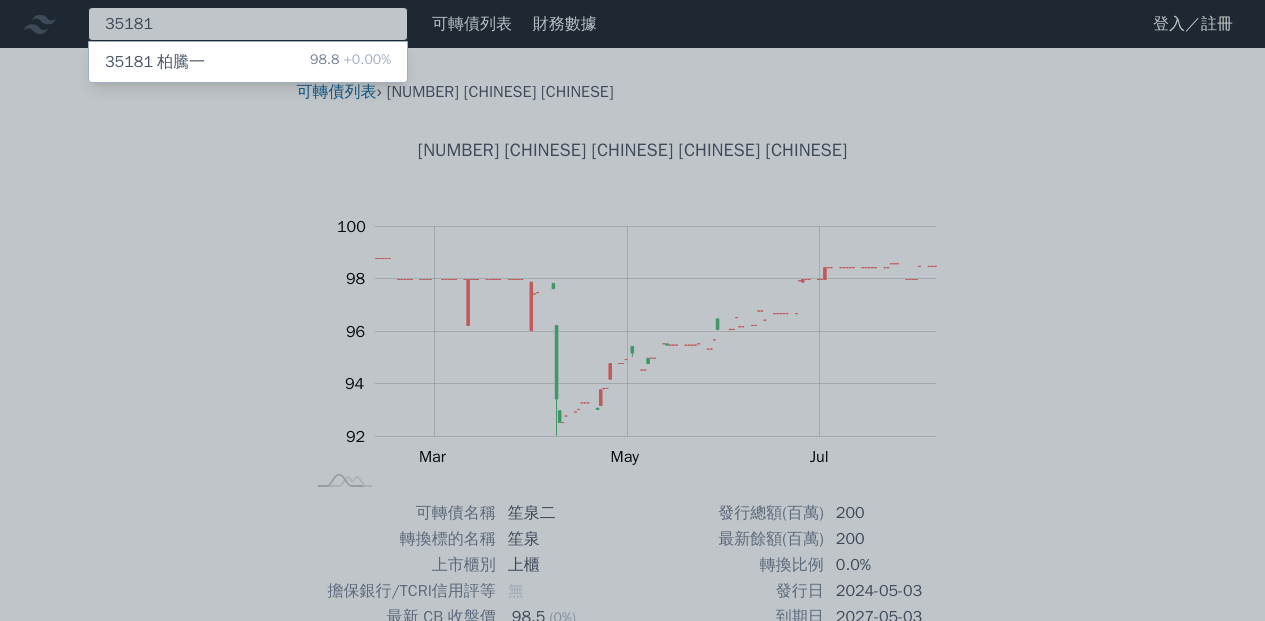 type on "35181" 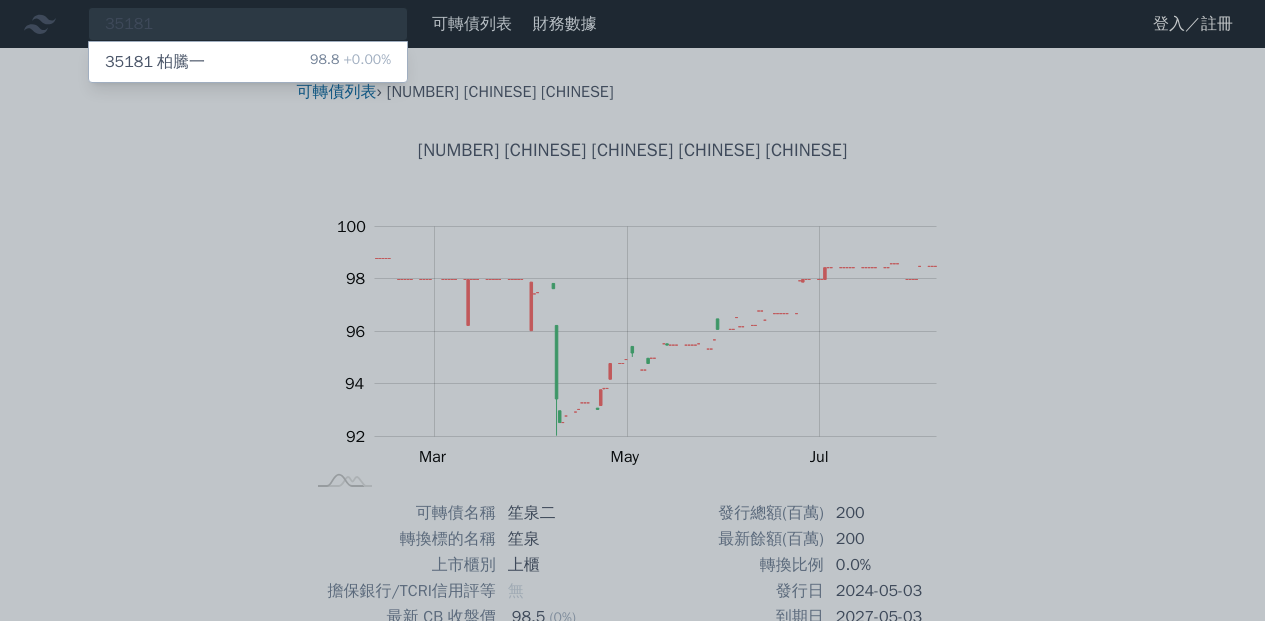 click on "[NUMBER] [CHINESE] [CHINESE]" at bounding box center (155, 62) 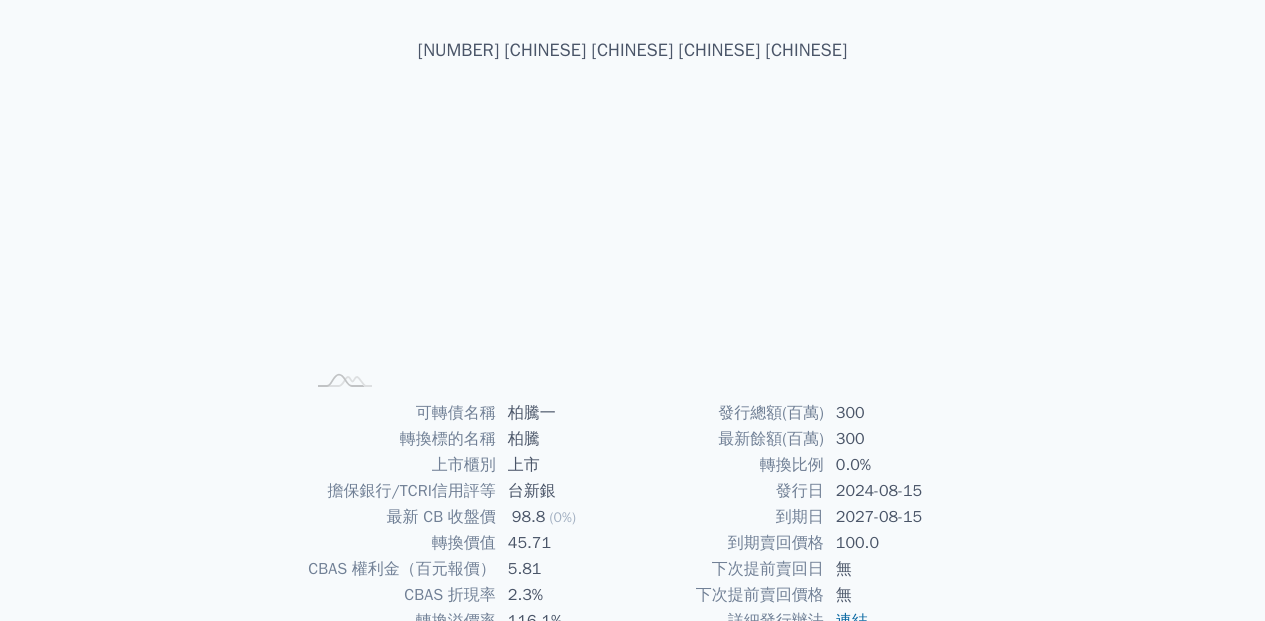 scroll, scrollTop: 200, scrollLeft: 0, axis: vertical 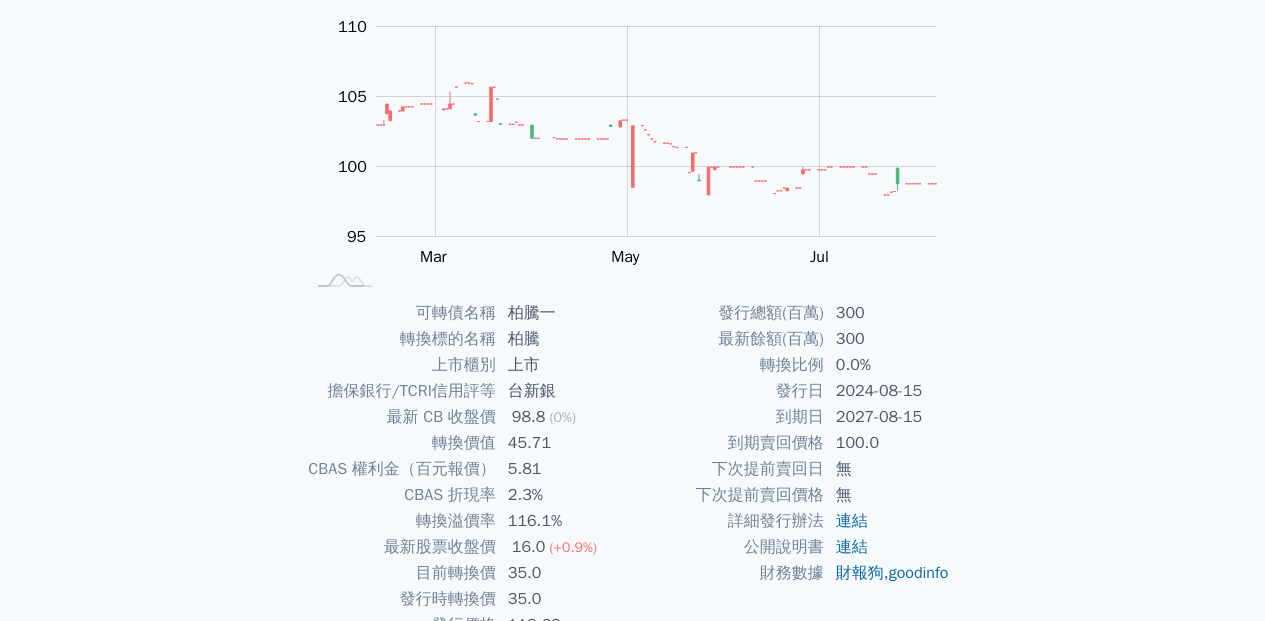 click on "45.71" at bounding box center (564, 443) 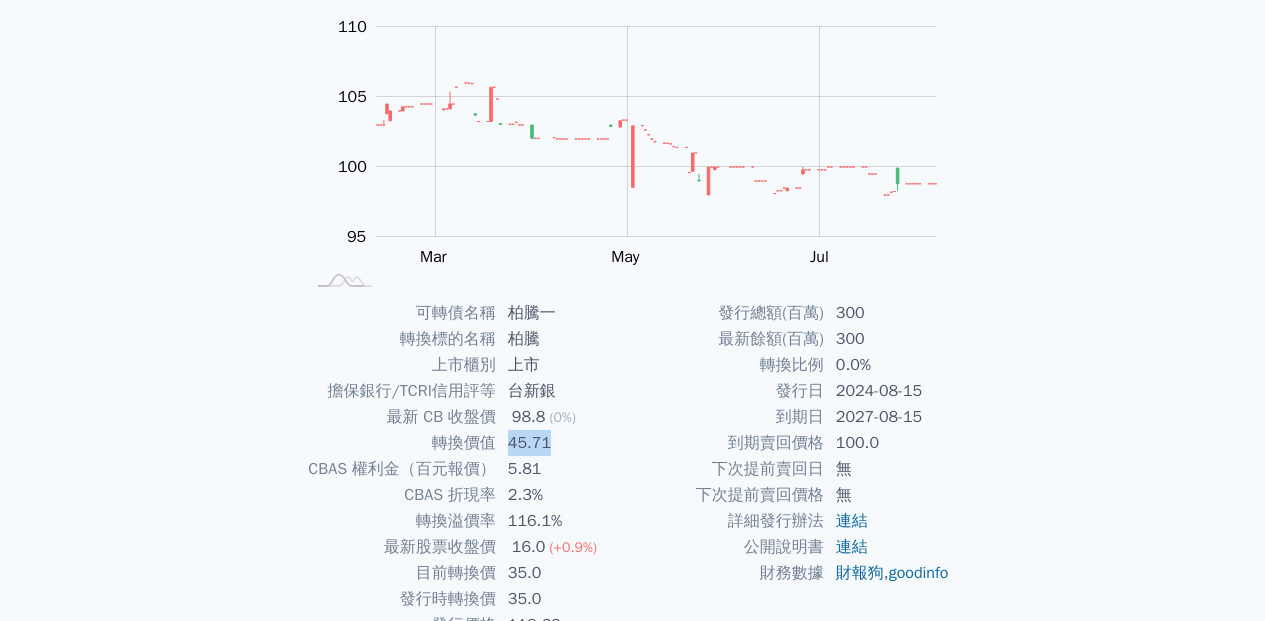 copy on "45.71" 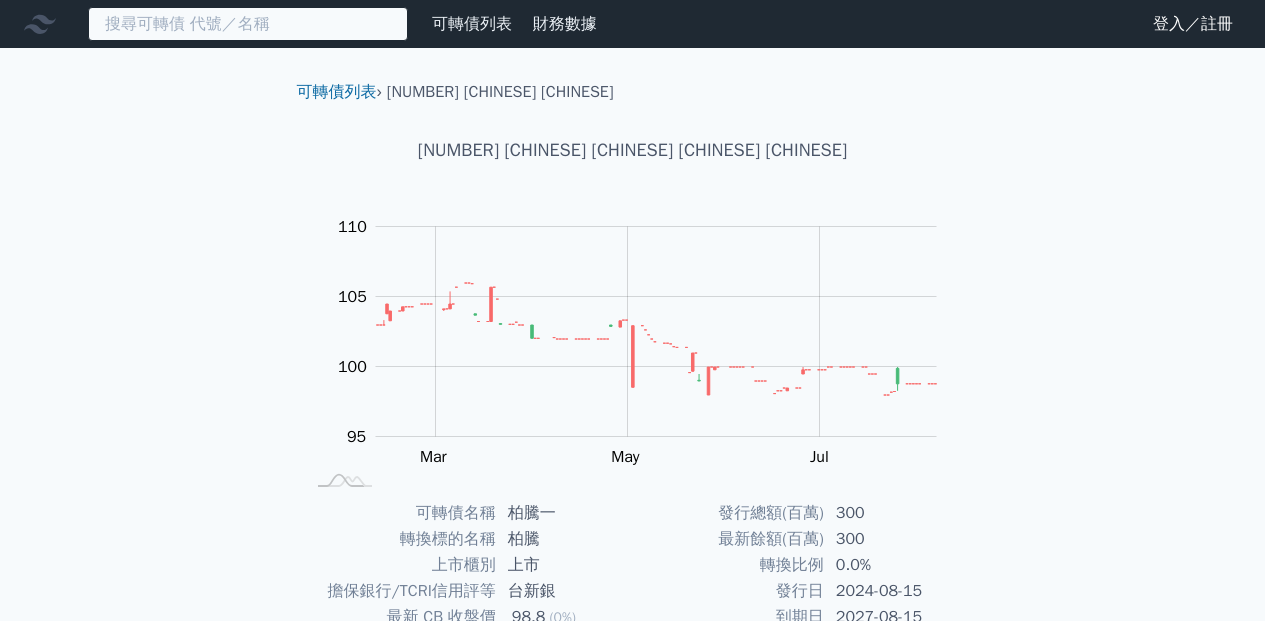 click at bounding box center [248, 24] 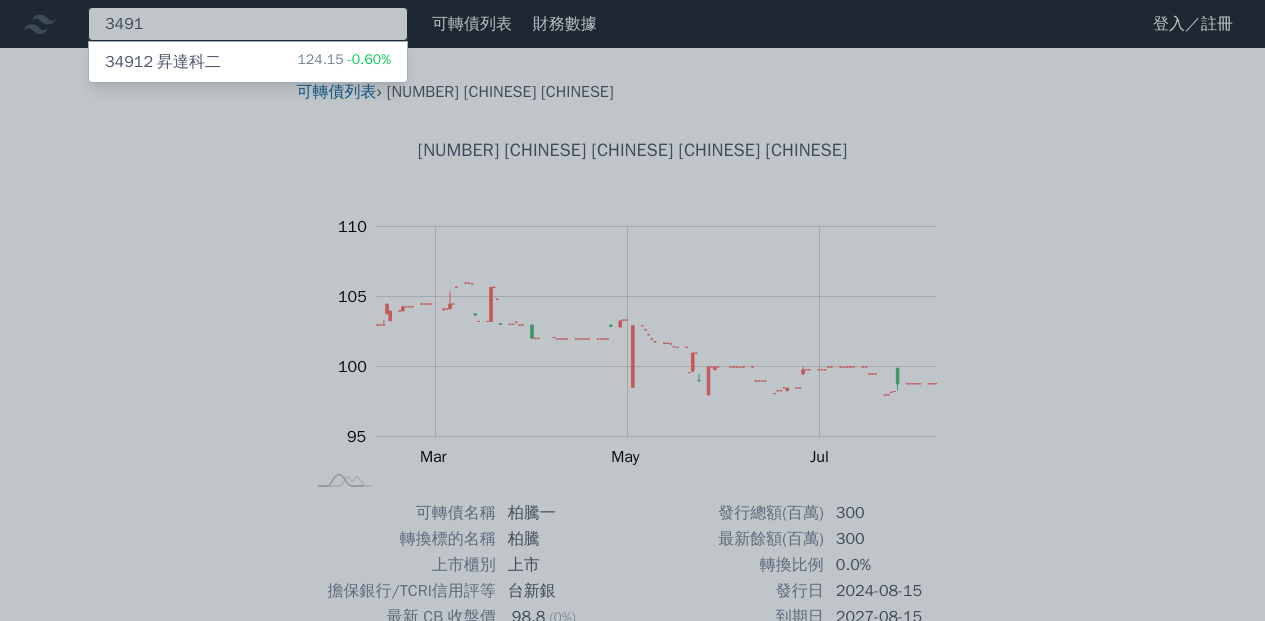 type on "3491" 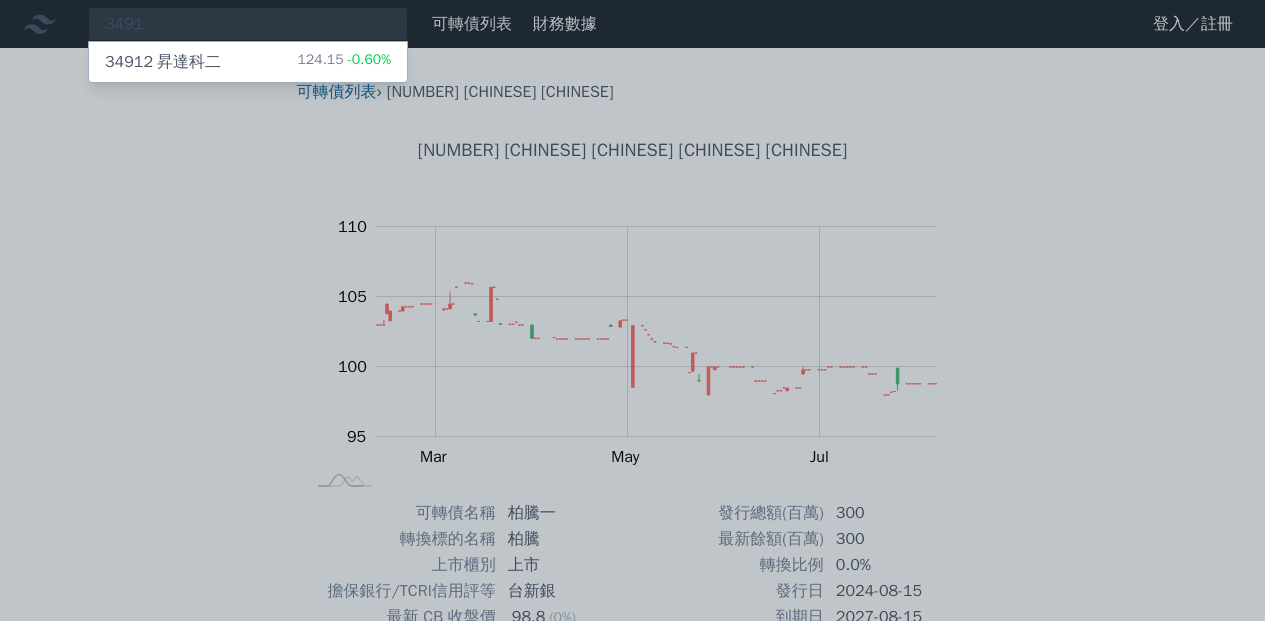 click on "[NUMBER] [CHINESE] [CHINESE]
[NUMBER] [PERCENT]" at bounding box center [248, 62] 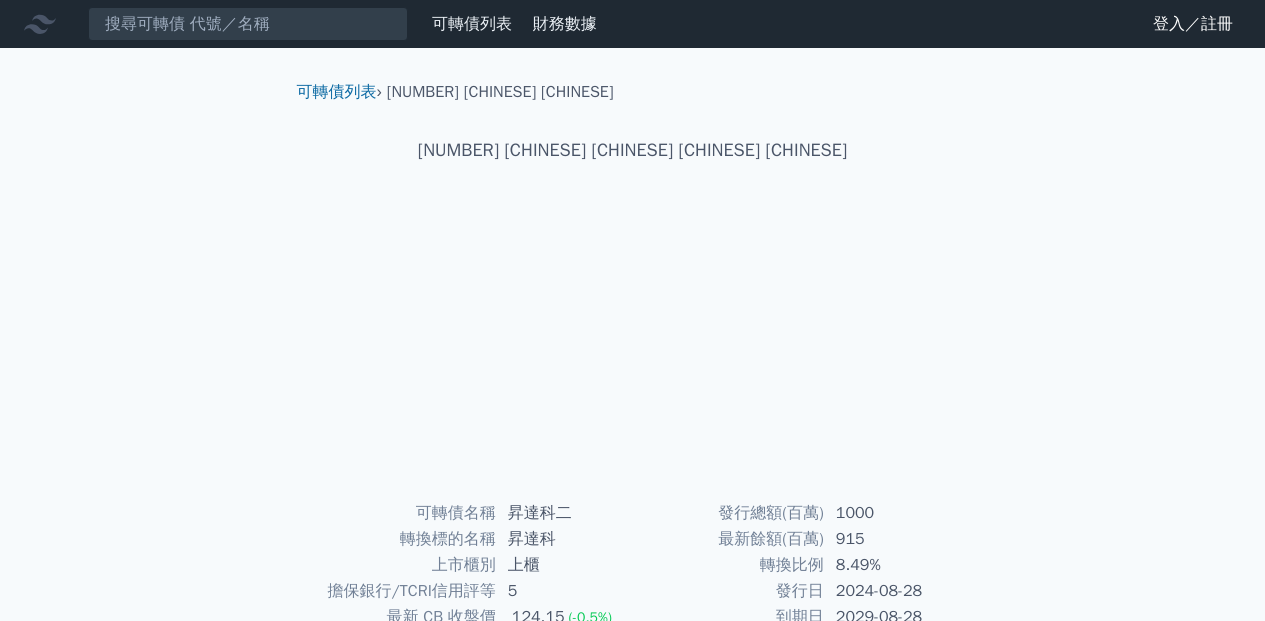 scroll, scrollTop: 200, scrollLeft: 0, axis: vertical 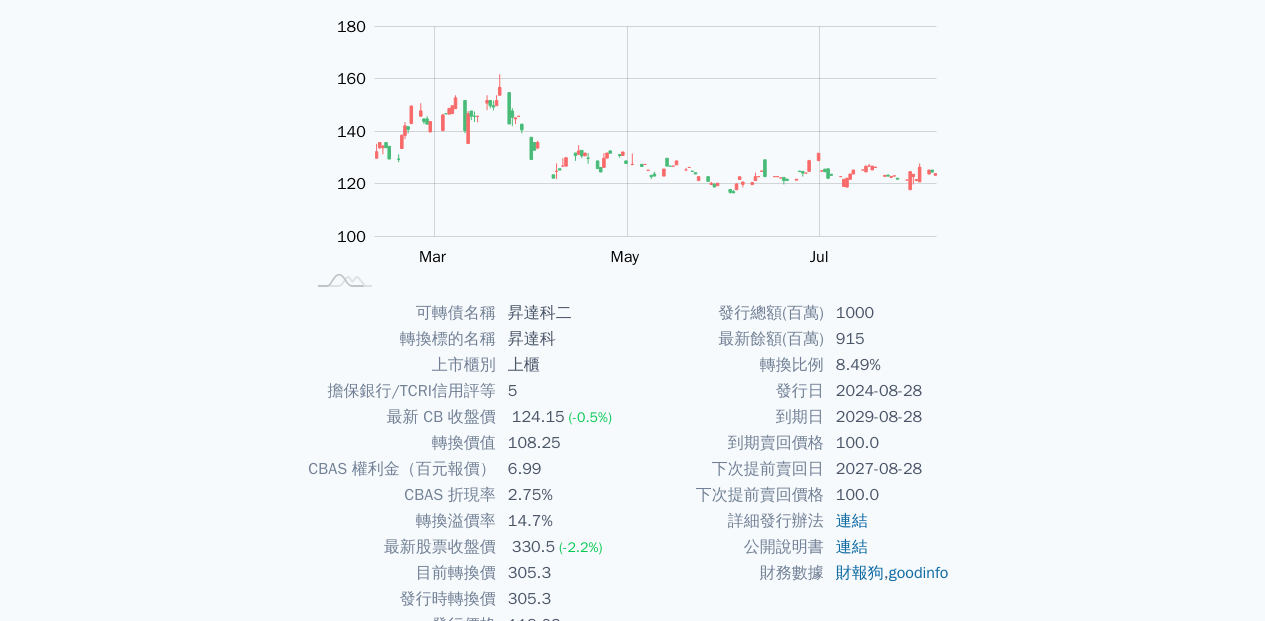 click on "108.25" at bounding box center [564, 443] 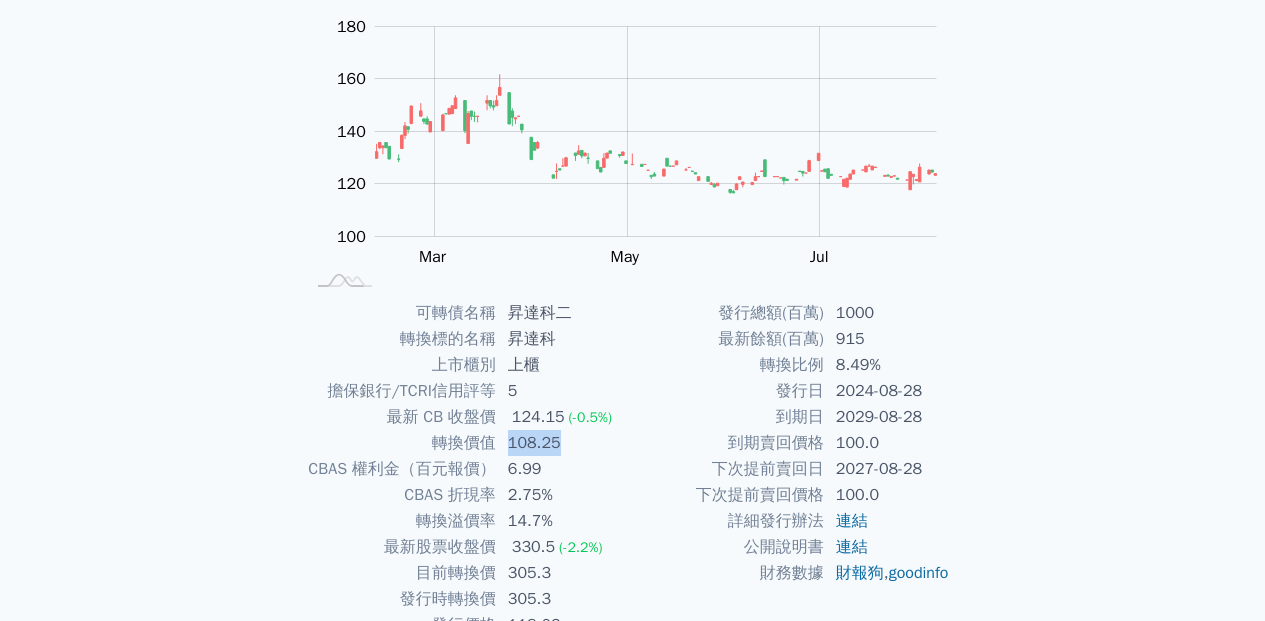 copy on "108.25" 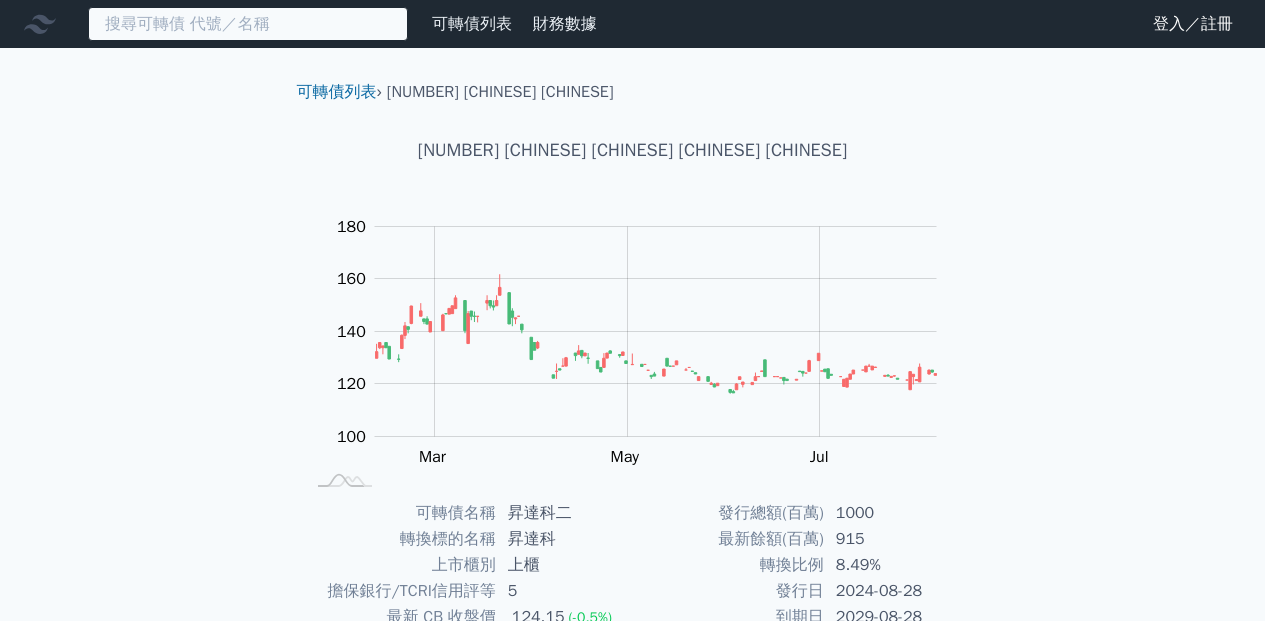 click at bounding box center (248, 24) 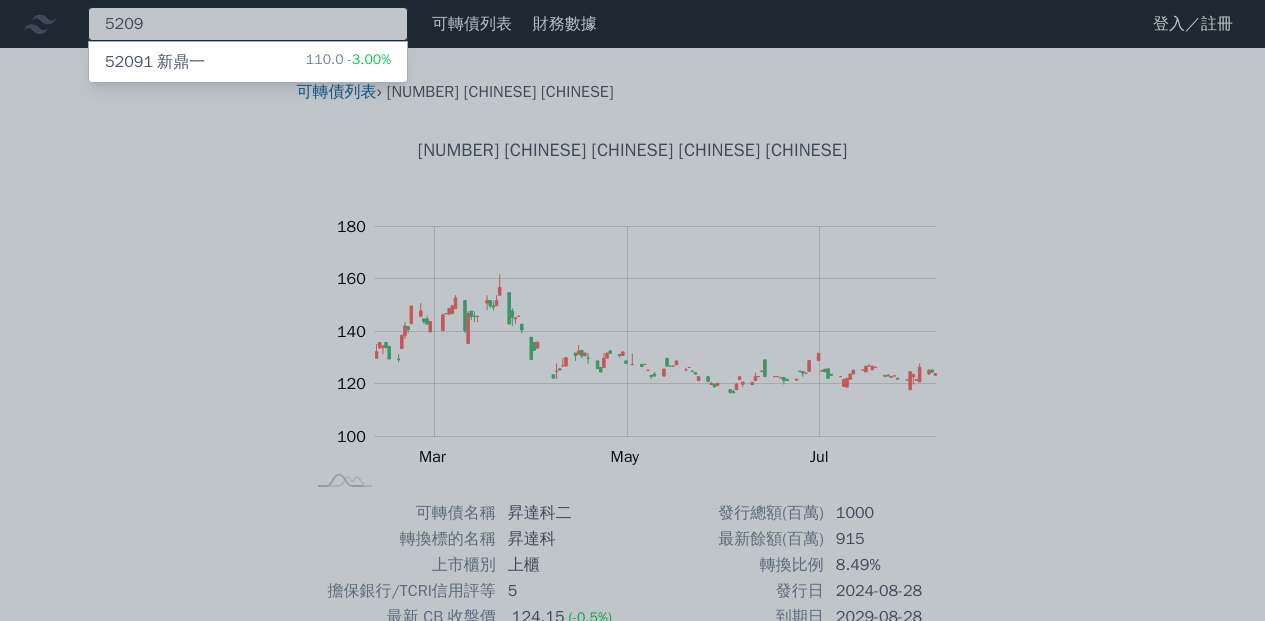 type on "5209" 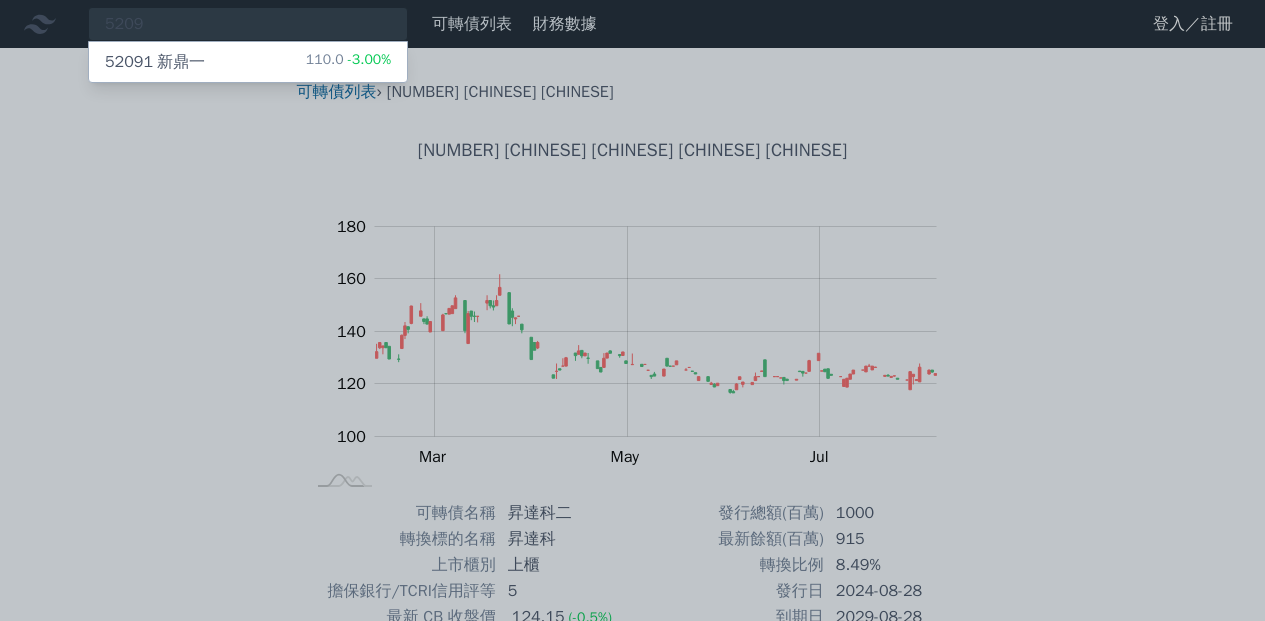 click on "[NUMBER] [CHINESE] [CHINESE]
[NUMBER] [PERCENT]" at bounding box center [248, 62] 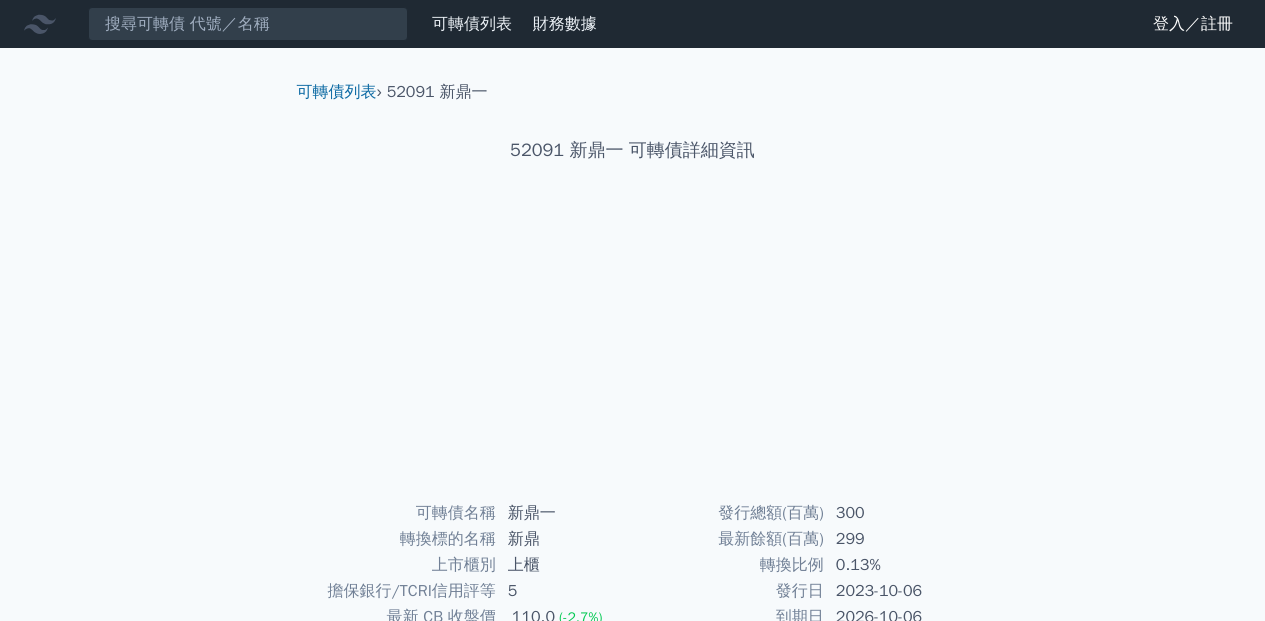 scroll, scrollTop: 100, scrollLeft: 0, axis: vertical 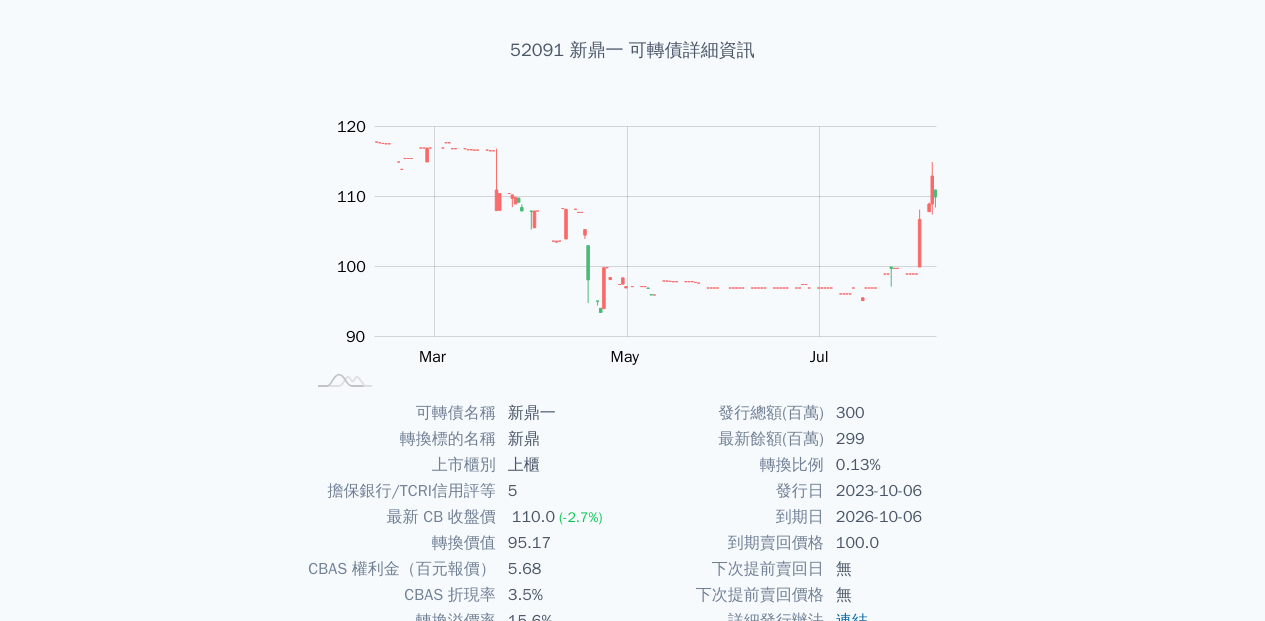 click on "95.17" at bounding box center [564, 543] 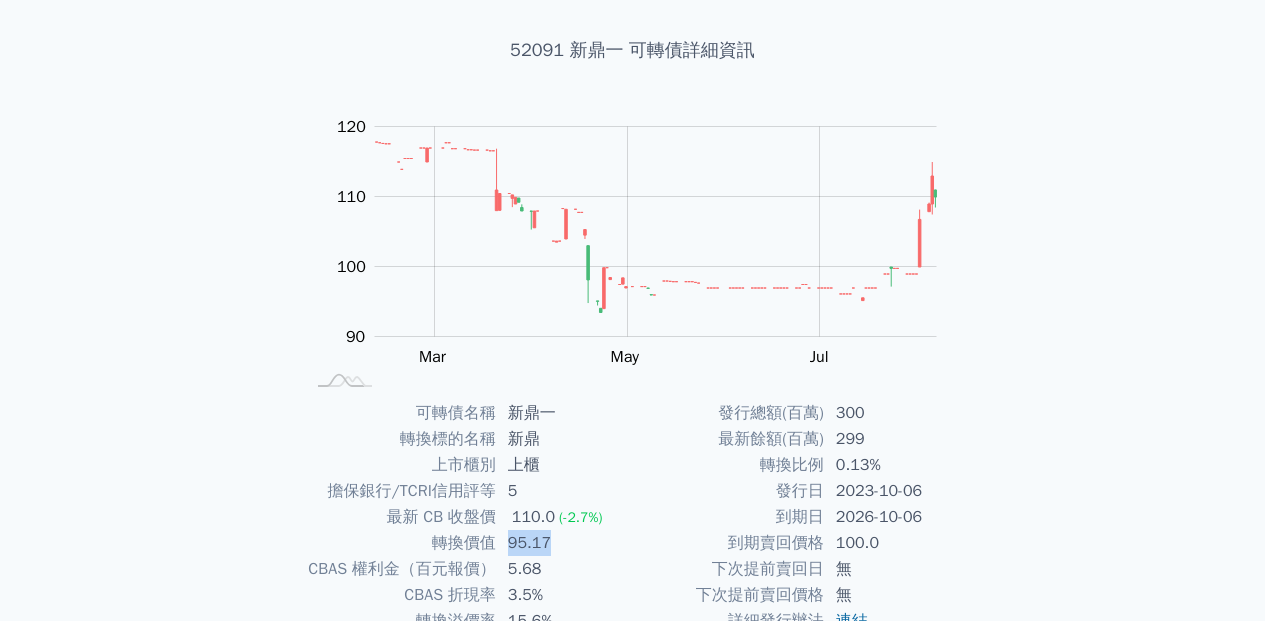 click on "95.17" at bounding box center [564, 543] 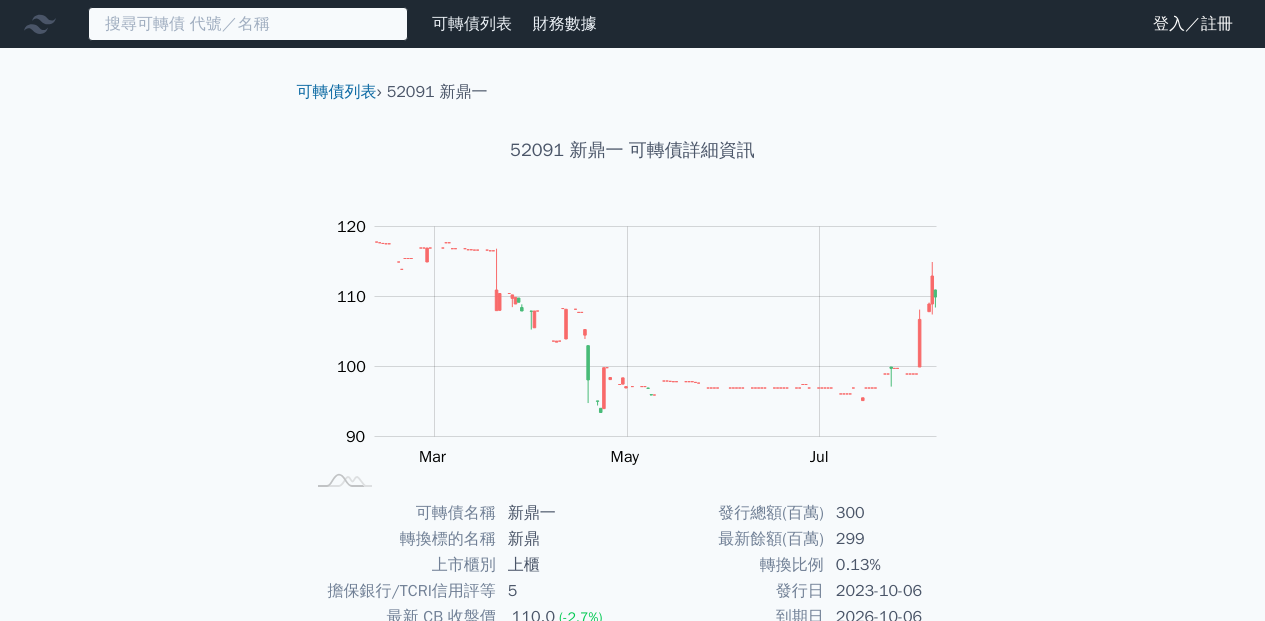 click at bounding box center (248, 24) 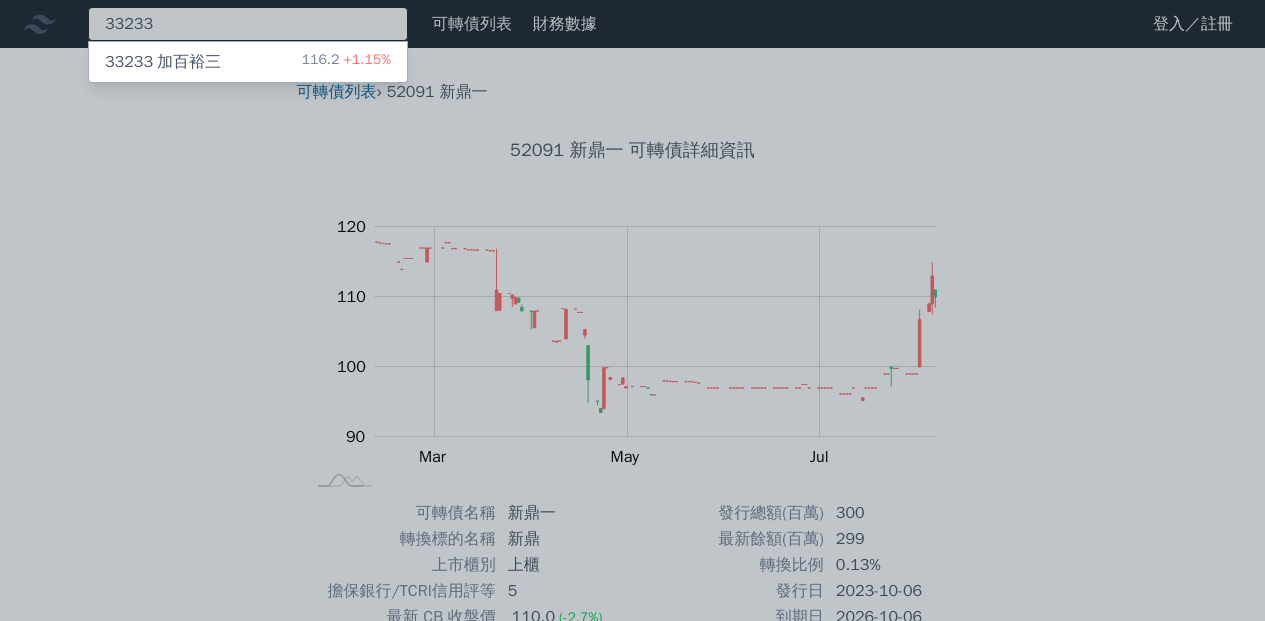 type on "33233" 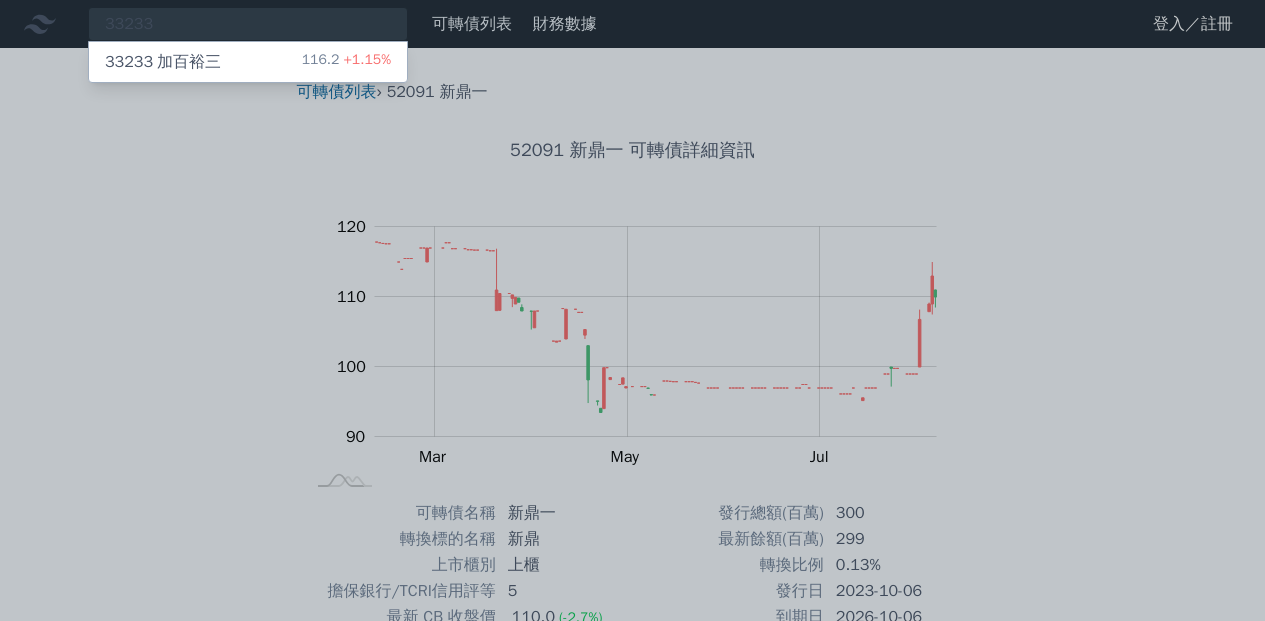 click on "[NUMBER] [CHINESE] [CHINESE]
[NUMBER] [PERCENT]" at bounding box center [248, 62] 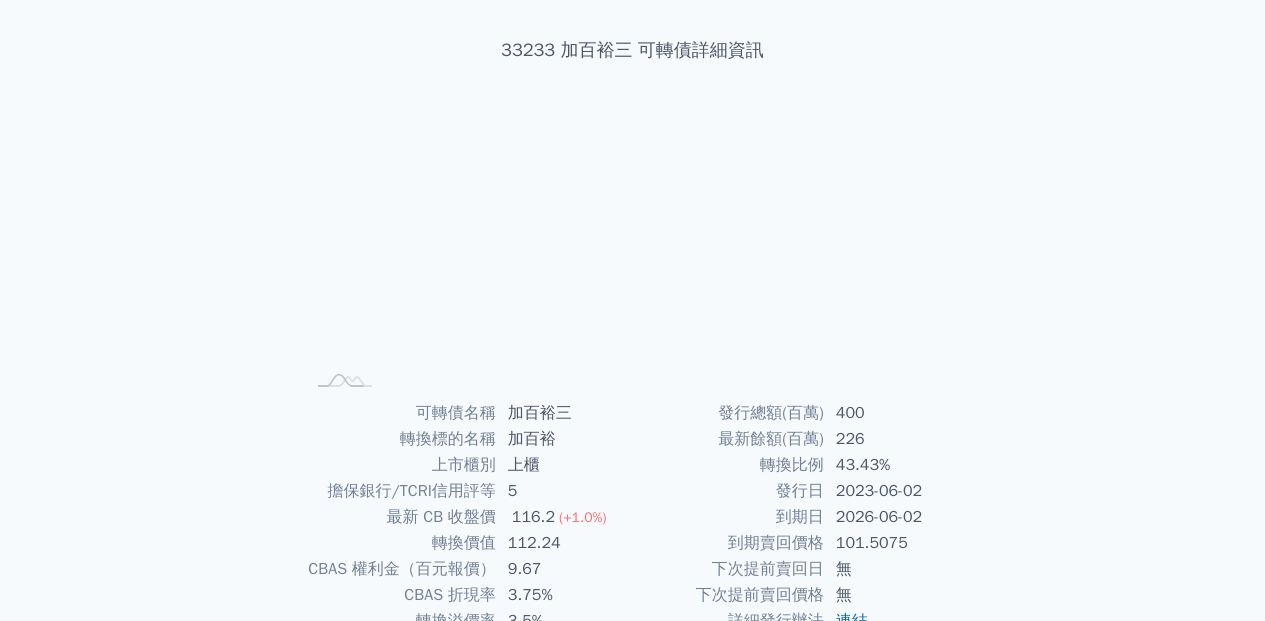 scroll, scrollTop: 200, scrollLeft: 0, axis: vertical 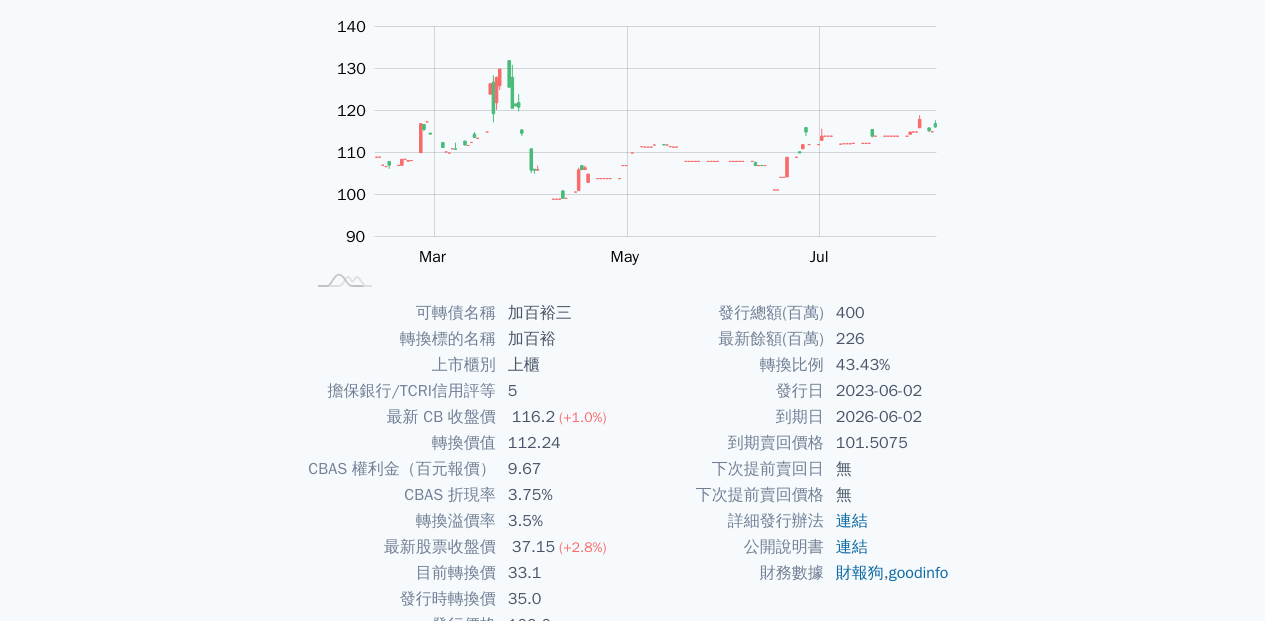 click on "112.24" at bounding box center [564, 443] 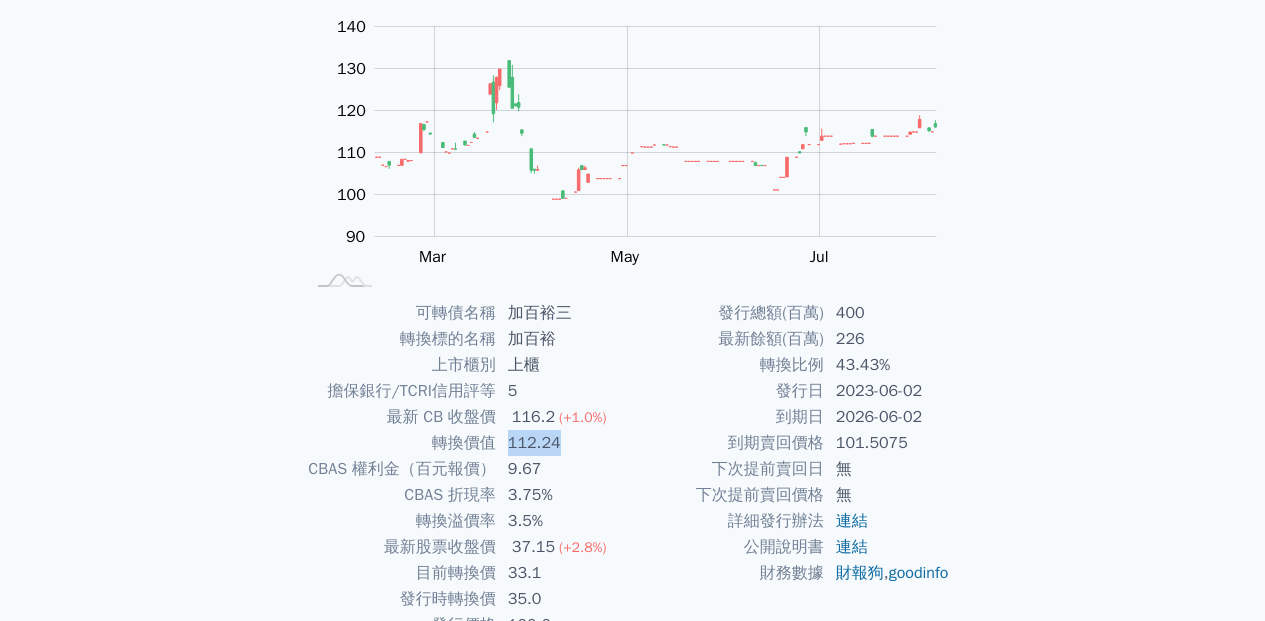 copy on "112.24" 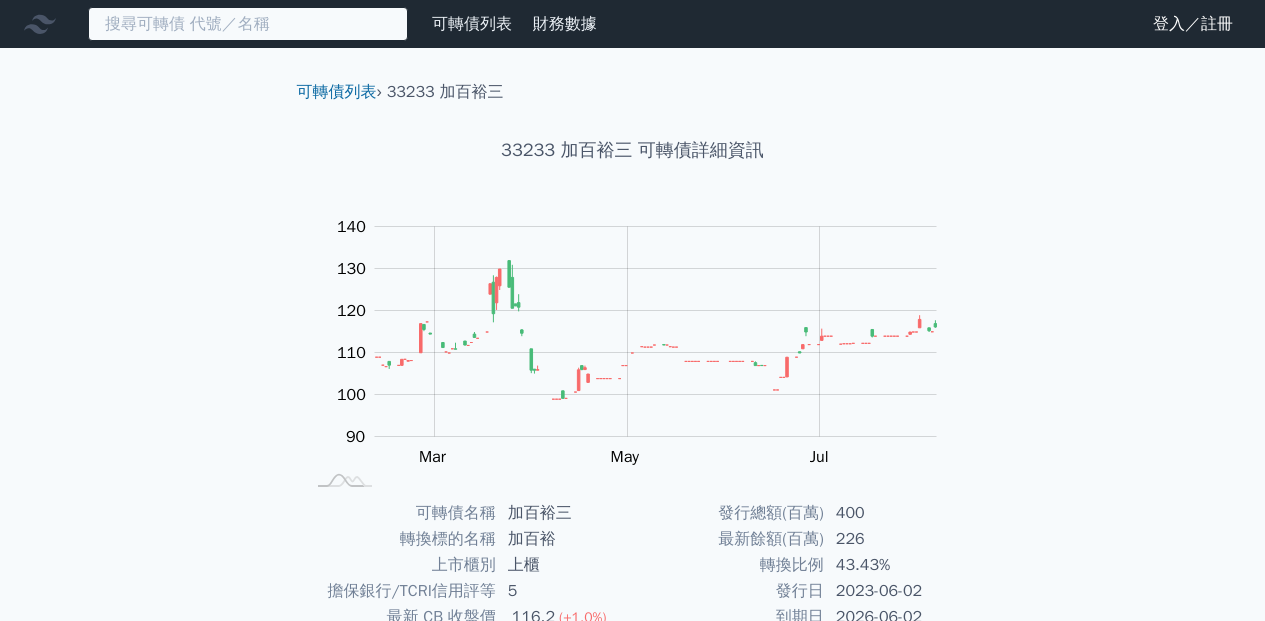 click at bounding box center [248, 24] 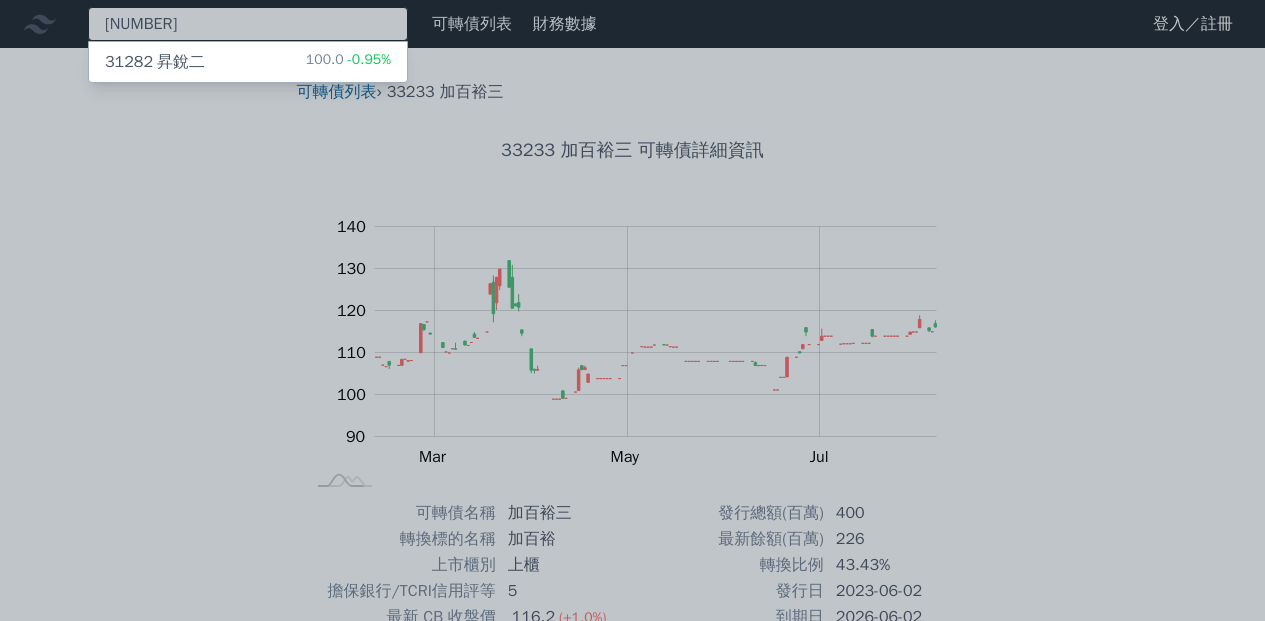 type on "[NUMBER]" 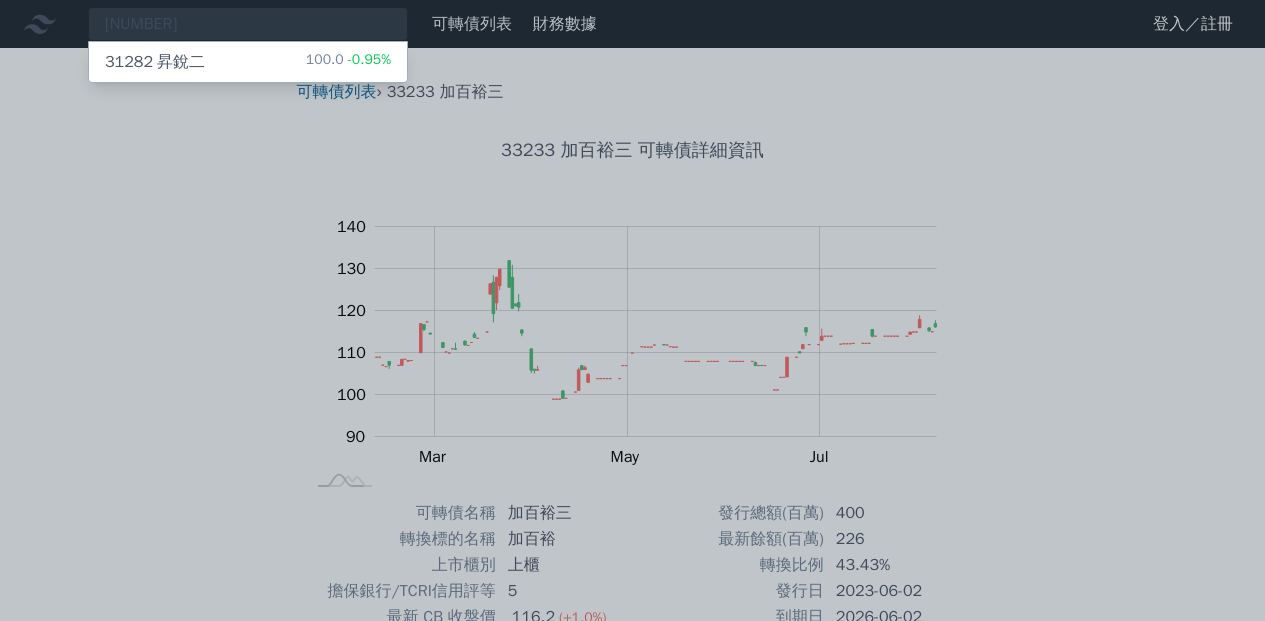 click on "[NUMBER] [CHINESE] [CHINESE]
[NUMBER] [PERCENT]" at bounding box center [248, 62] 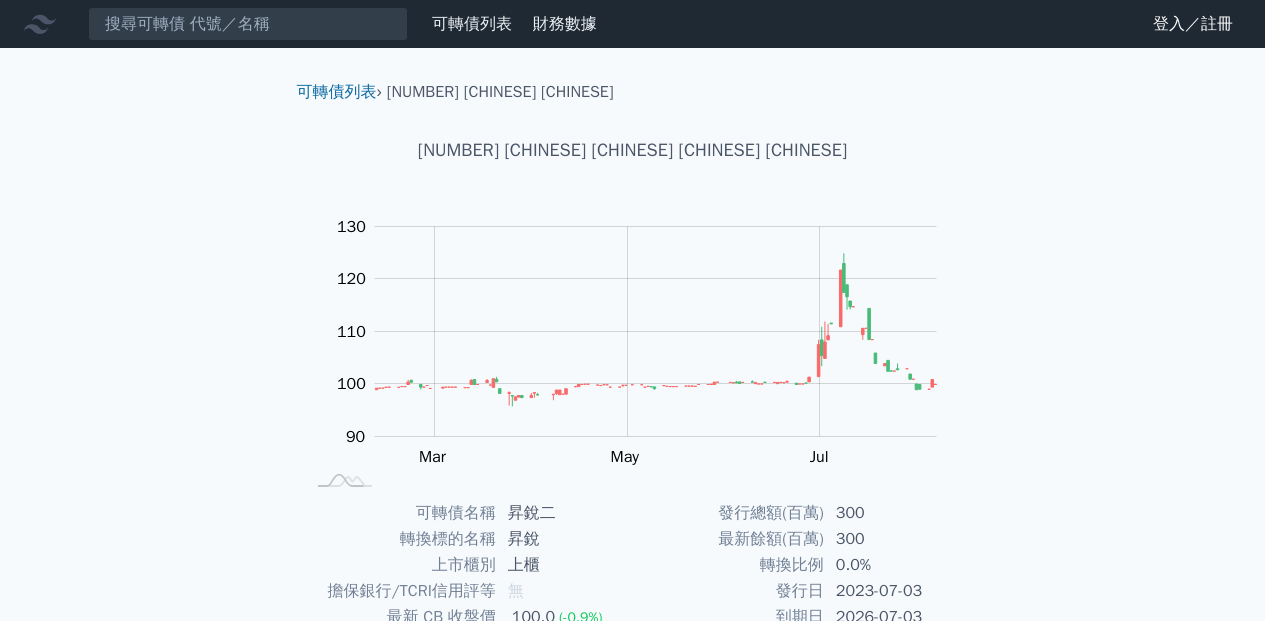 click on "可轉債列表
財務數據
可轉債列表
財務數據
登入／註冊
登入／註冊" at bounding box center (632, 24) 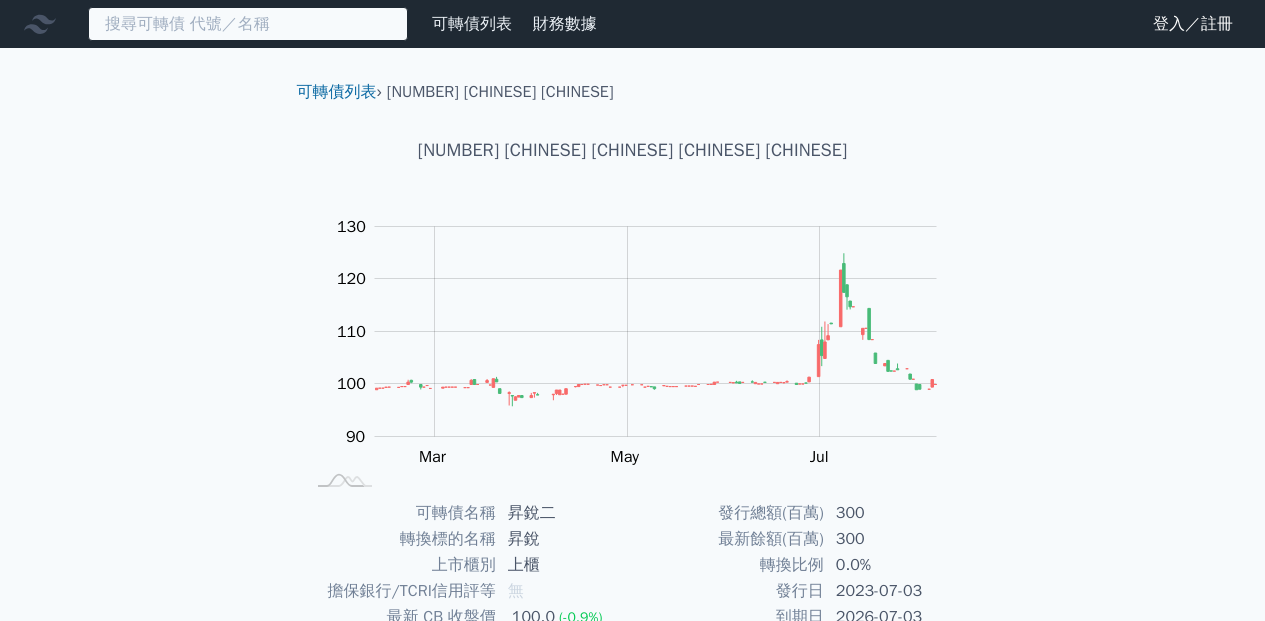 click at bounding box center (248, 24) 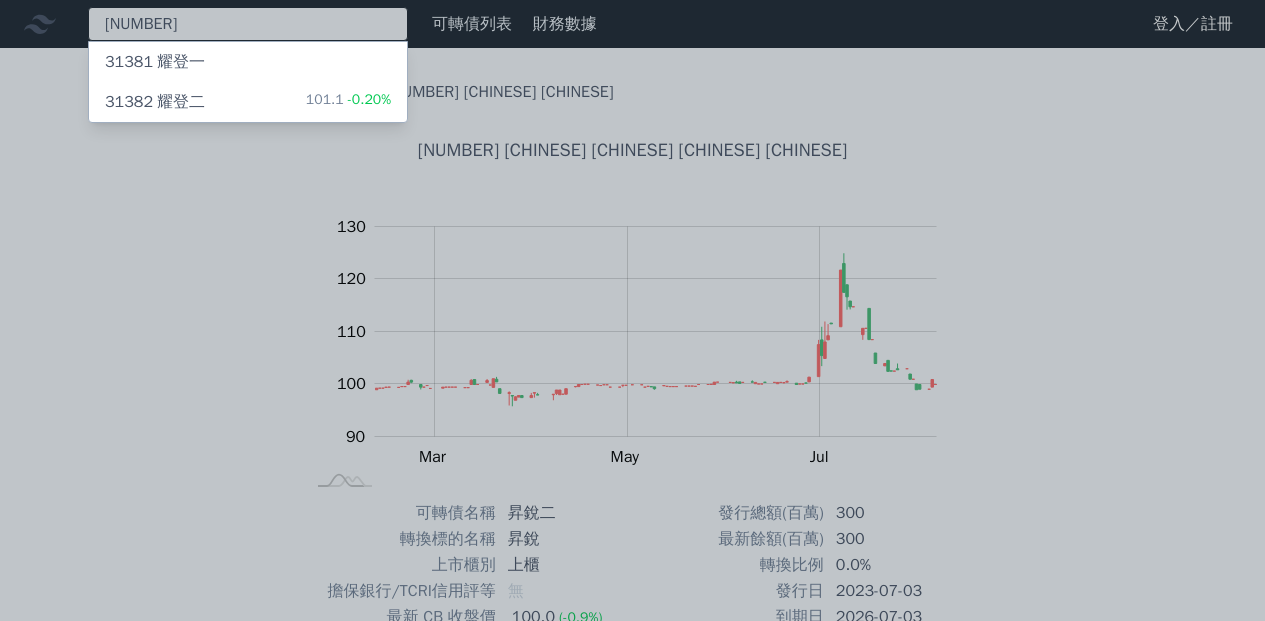type on "[NUMBER]" 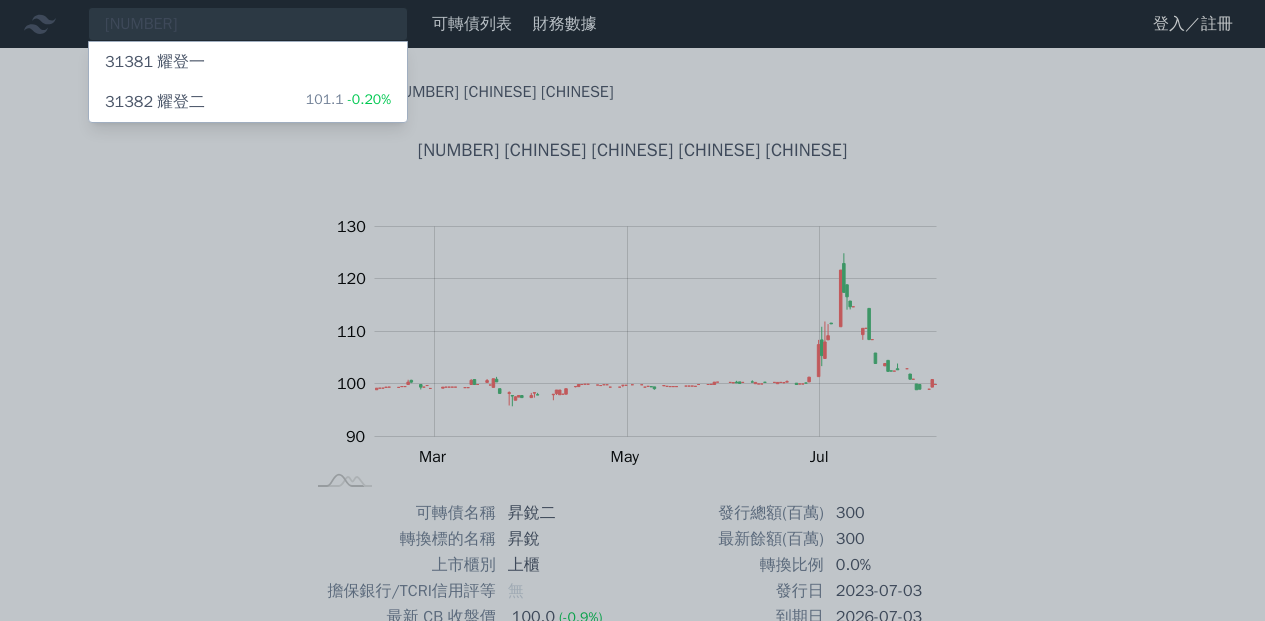 click on "[NUMBER] [CHINESE] [CHINESE]" at bounding box center [155, 102] 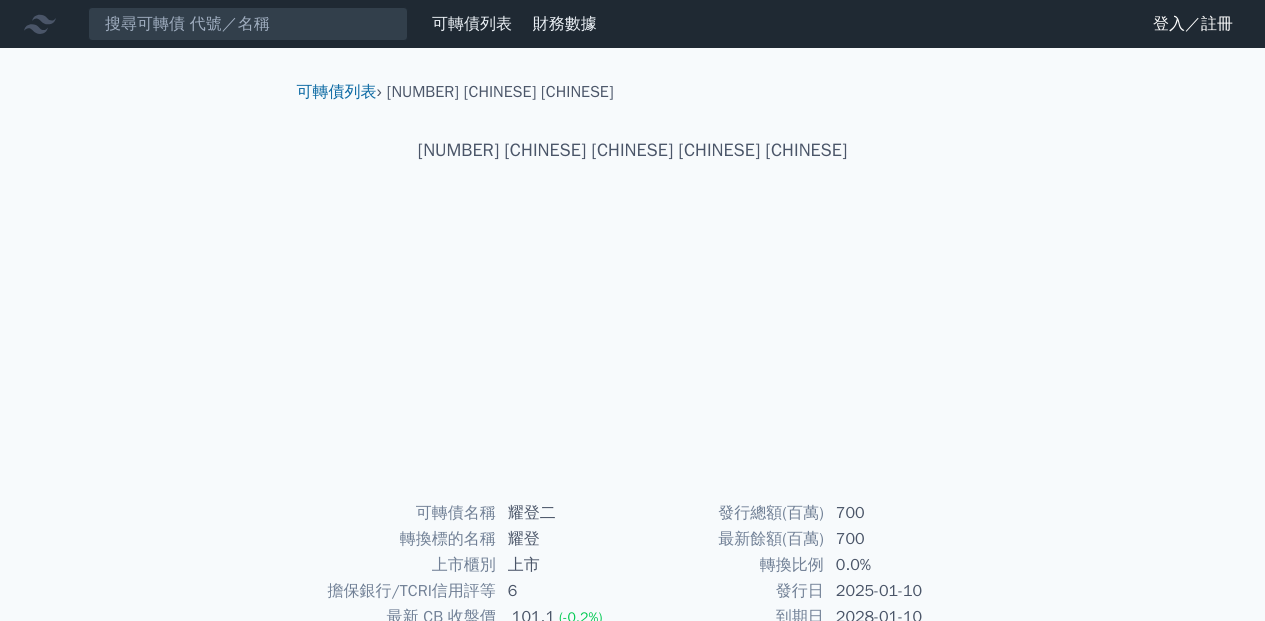 scroll, scrollTop: 100, scrollLeft: 0, axis: vertical 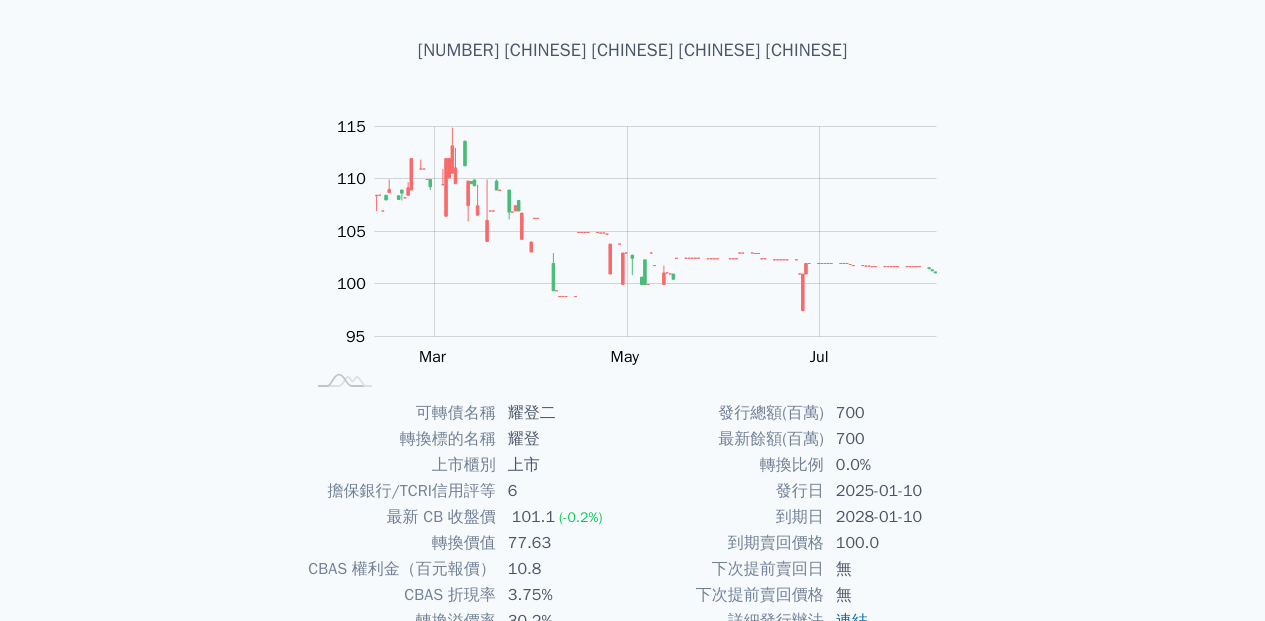 click on "101.1" at bounding box center (533, 517) 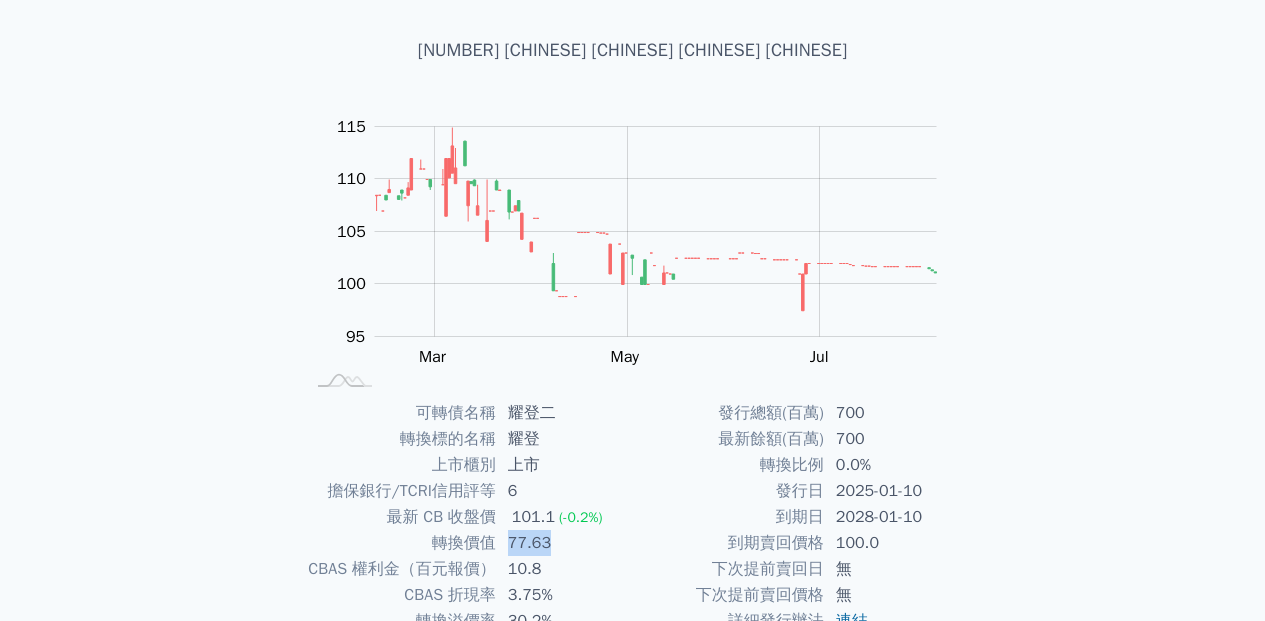 copy on "77.63" 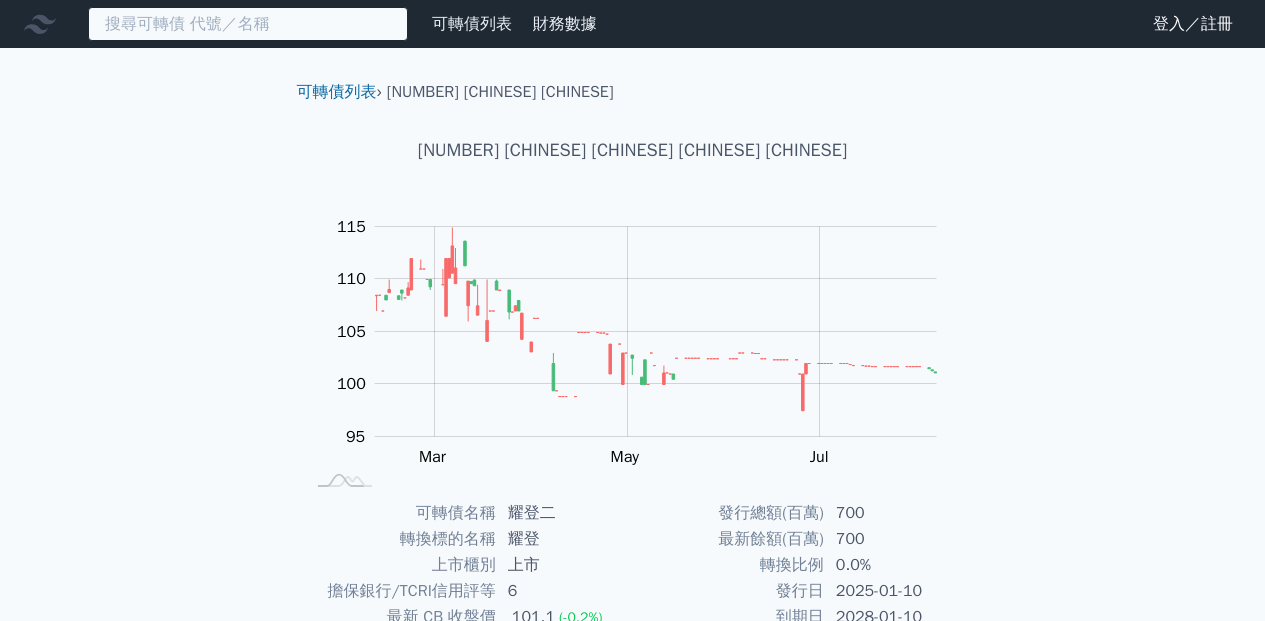 click at bounding box center (248, 24) 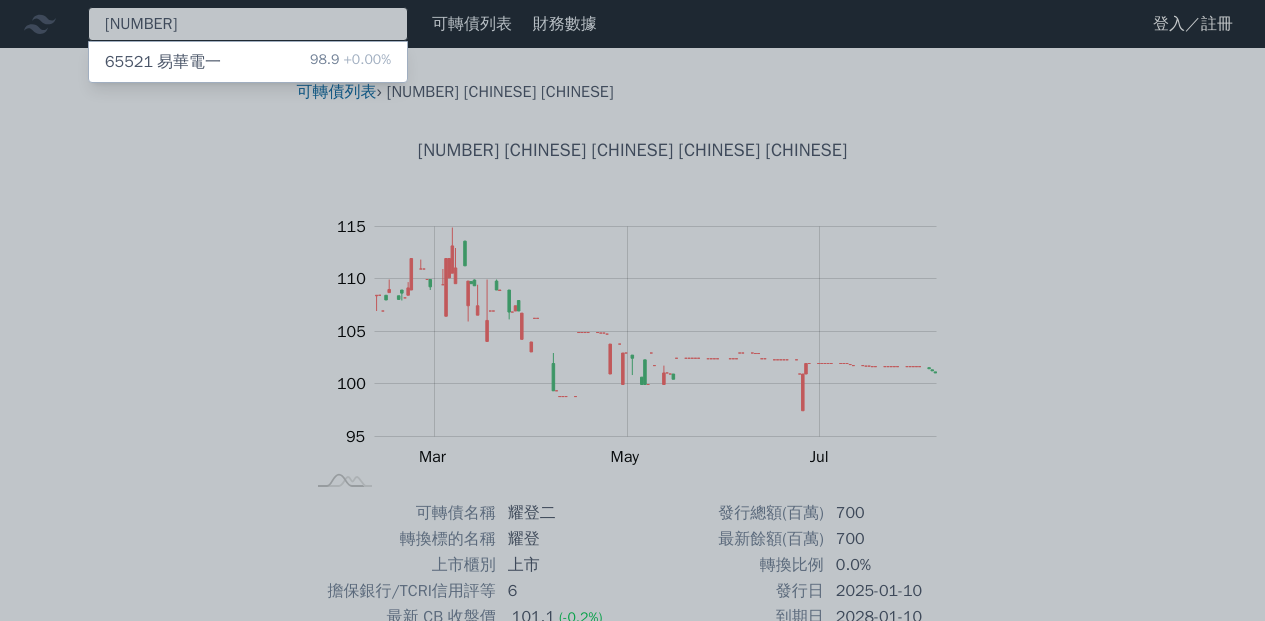 type on "[NUMBER]" 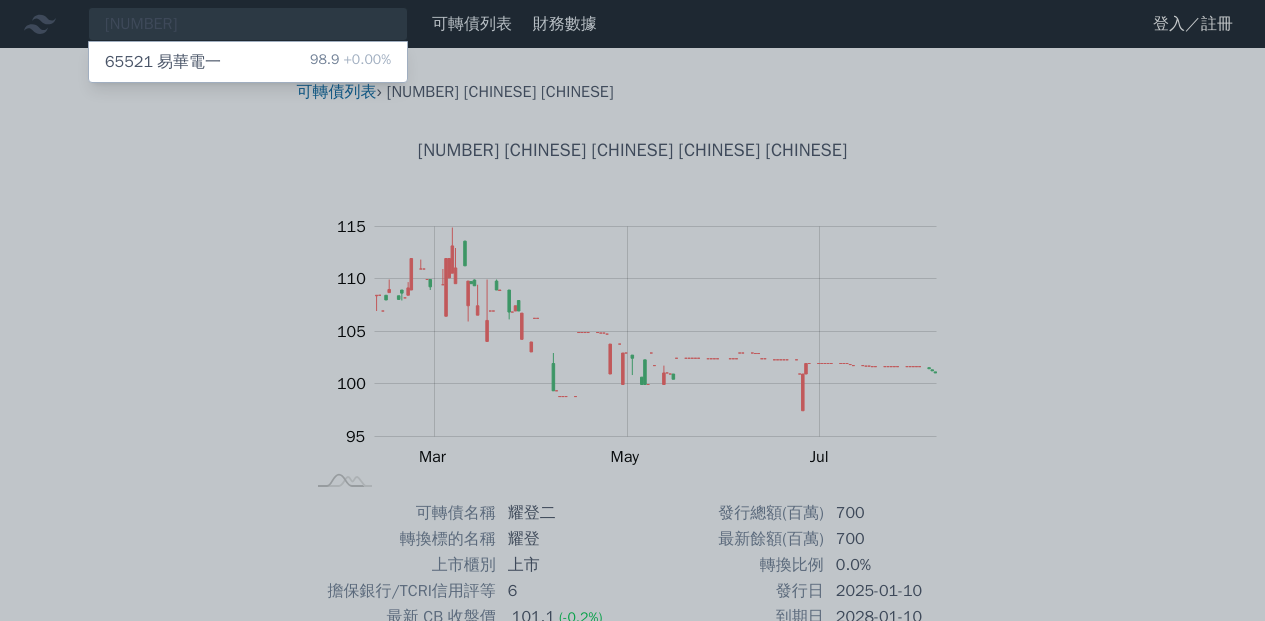 click on "[NUMBER] [CHINESE] [CHINESE]
[NUMBER] [PERCENT]" at bounding box center (248, 62) 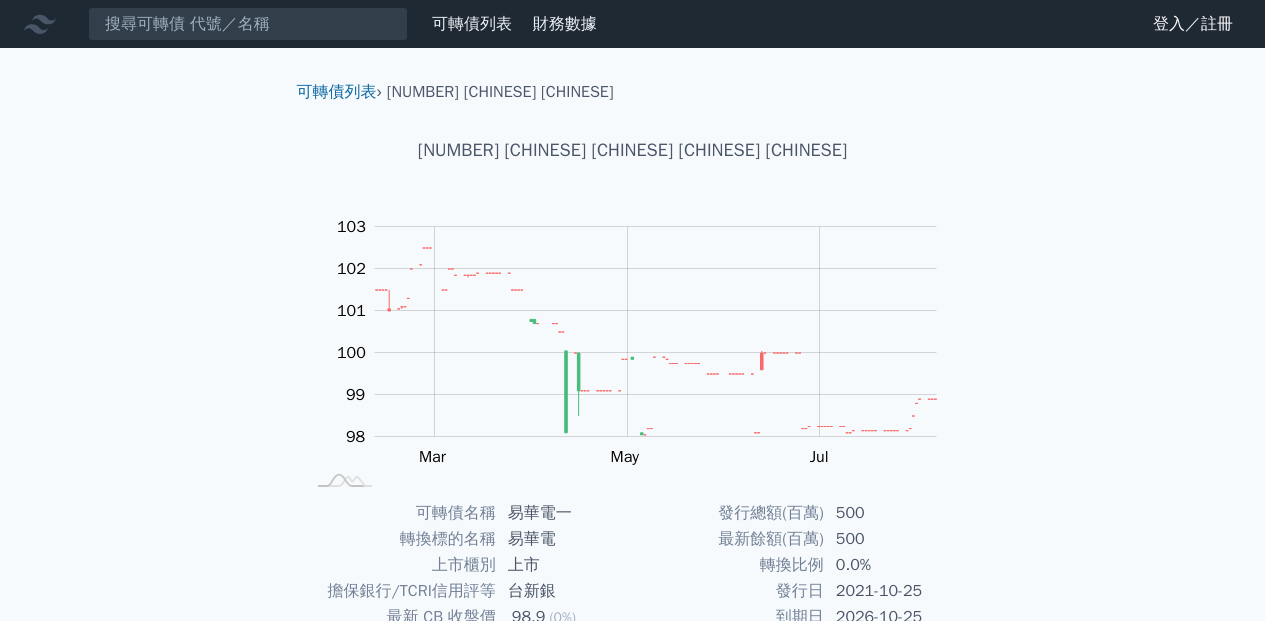 scroll, scrollTop: 100, scrollLeft: 0, axis: vertical 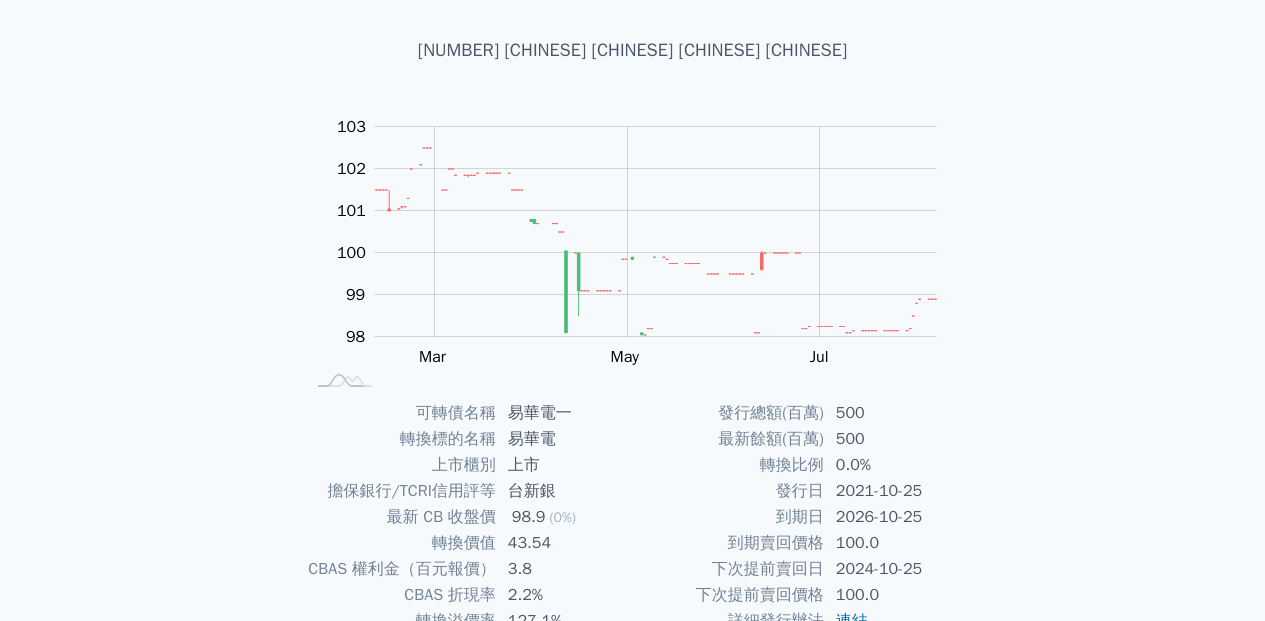 click on "43.54" at bounding box center (564, 543) 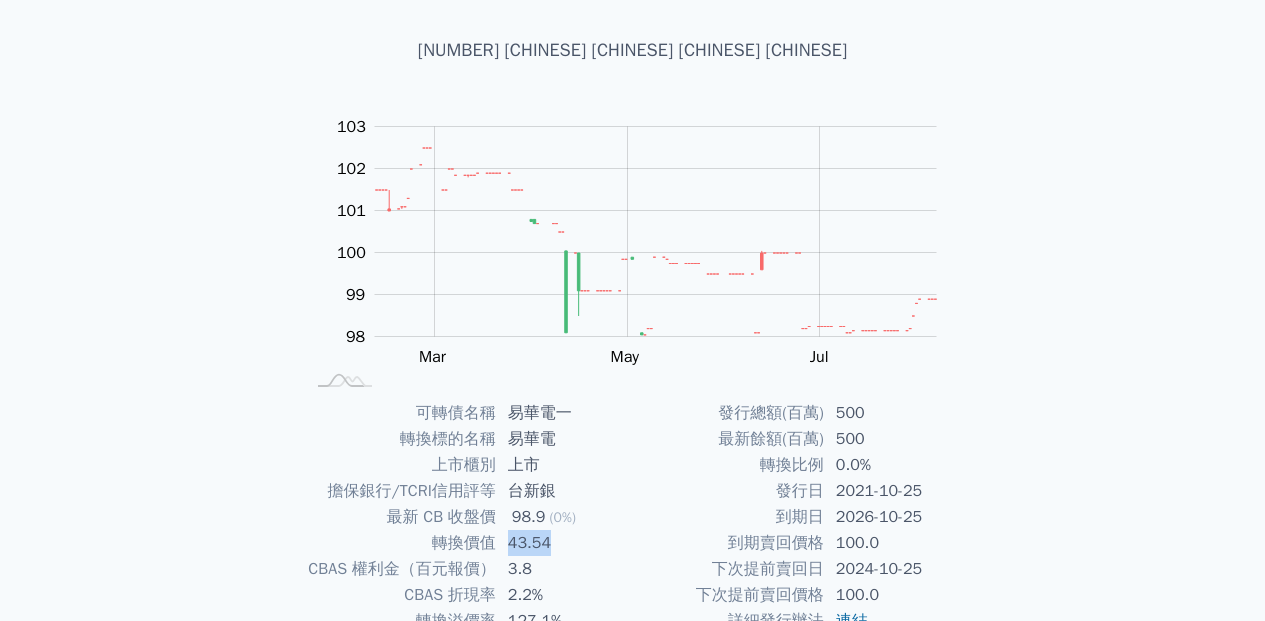 copy on "43.54" 